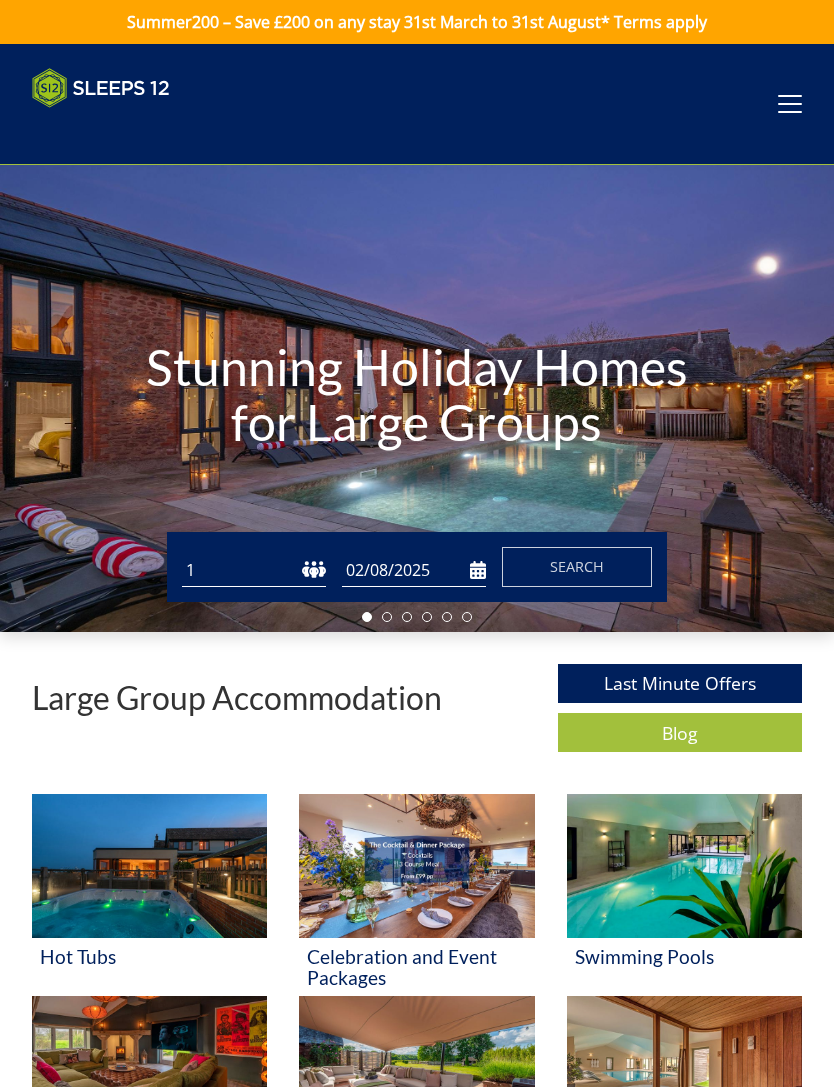 scroll, scrollTop: 0, scrollLeft: 0, axis: both 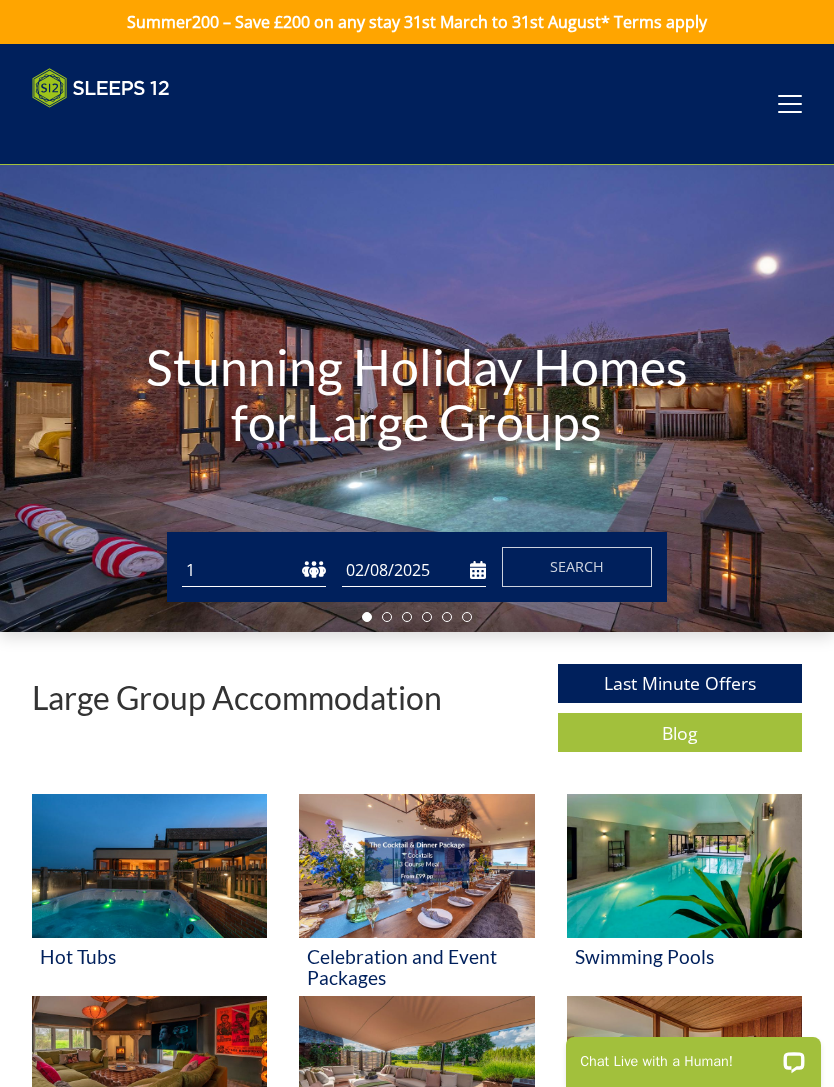 click on "Search" at bounding box center (577, 566) 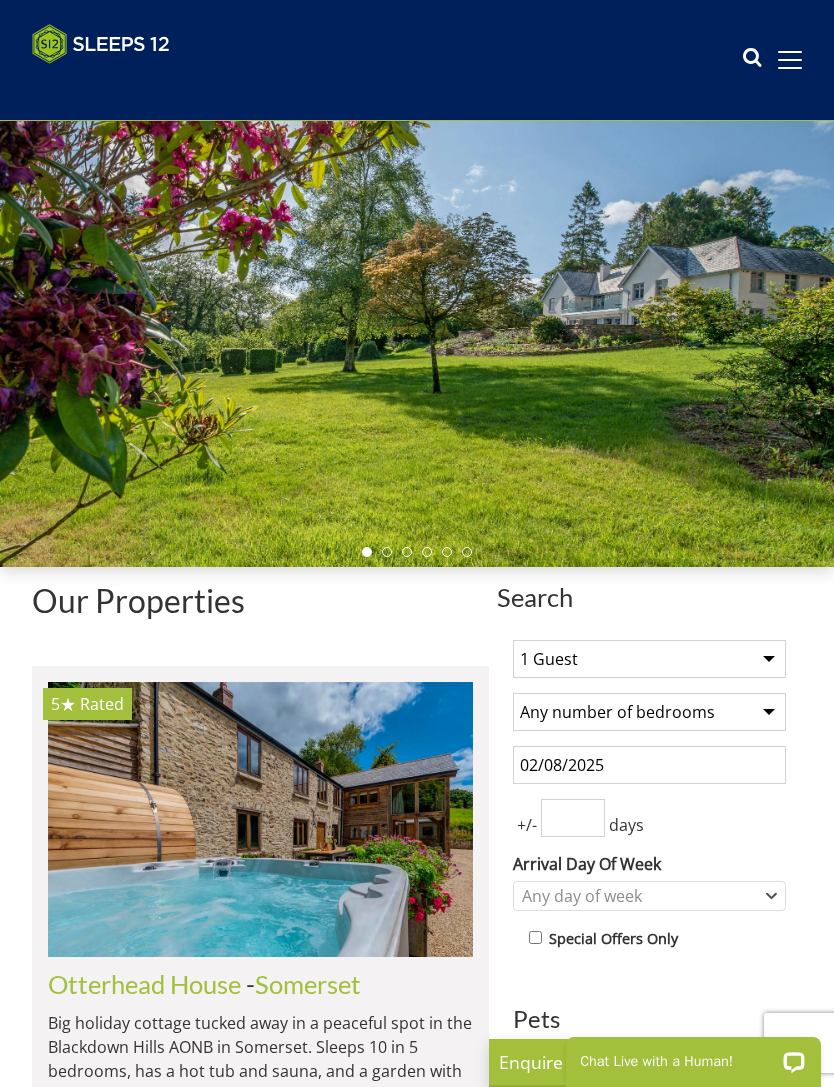 scroll, scrollTop: 0, scrollLeft: 0, axis: both 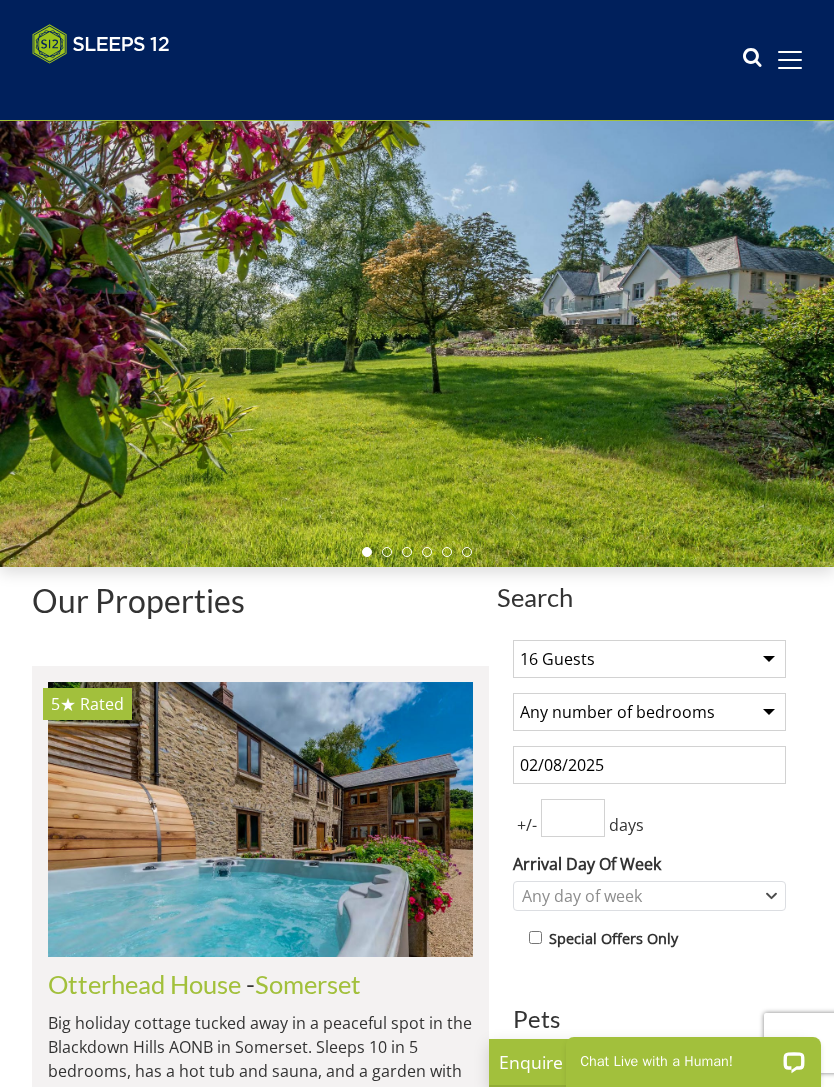 click on "Any number of bedrooms
3 Bedrooms
4 Bedrooms
5 Bedrooms
6 Bedrooms
7 Bedrooms
8 Bedrooms
9 Bedrooms
10 Bedrooms
11 Bedrooms
12 Bedrooms
13 Bedrooms
14 Bedrooms
15 Bedrooms
16 Bedrooms" at bounding box center (649, 712) 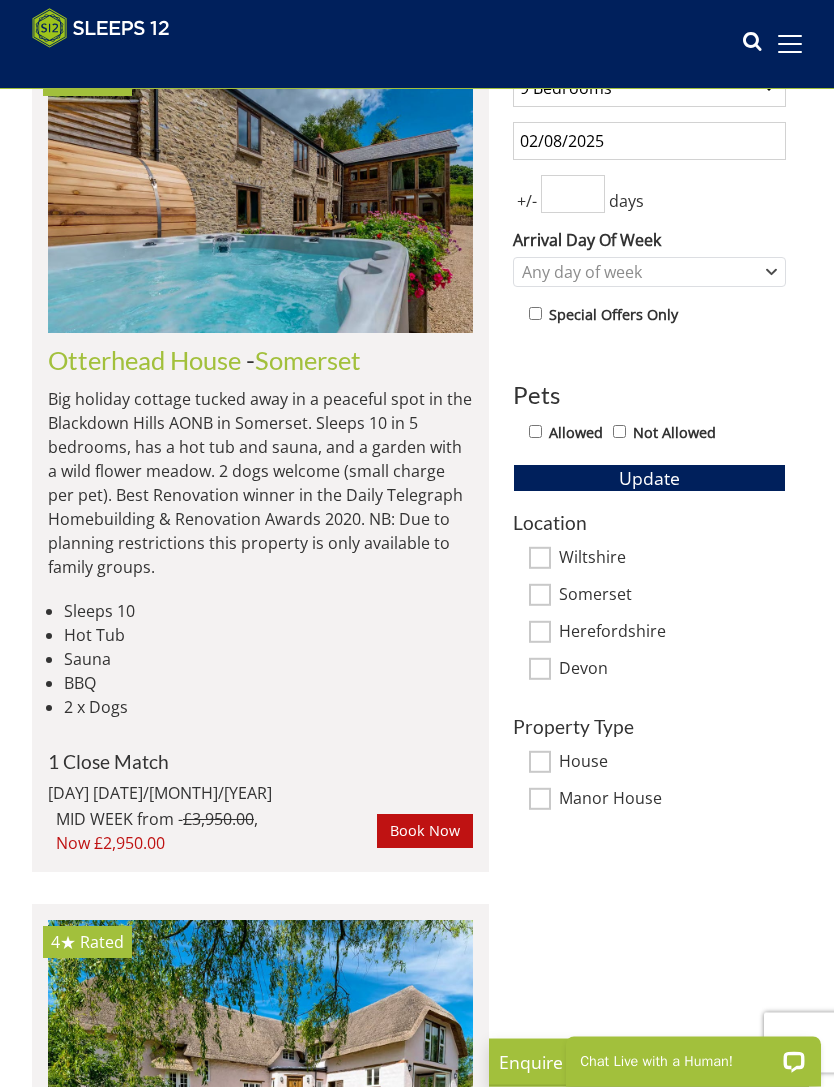 click on "Update" at bounding box center (649, 479) 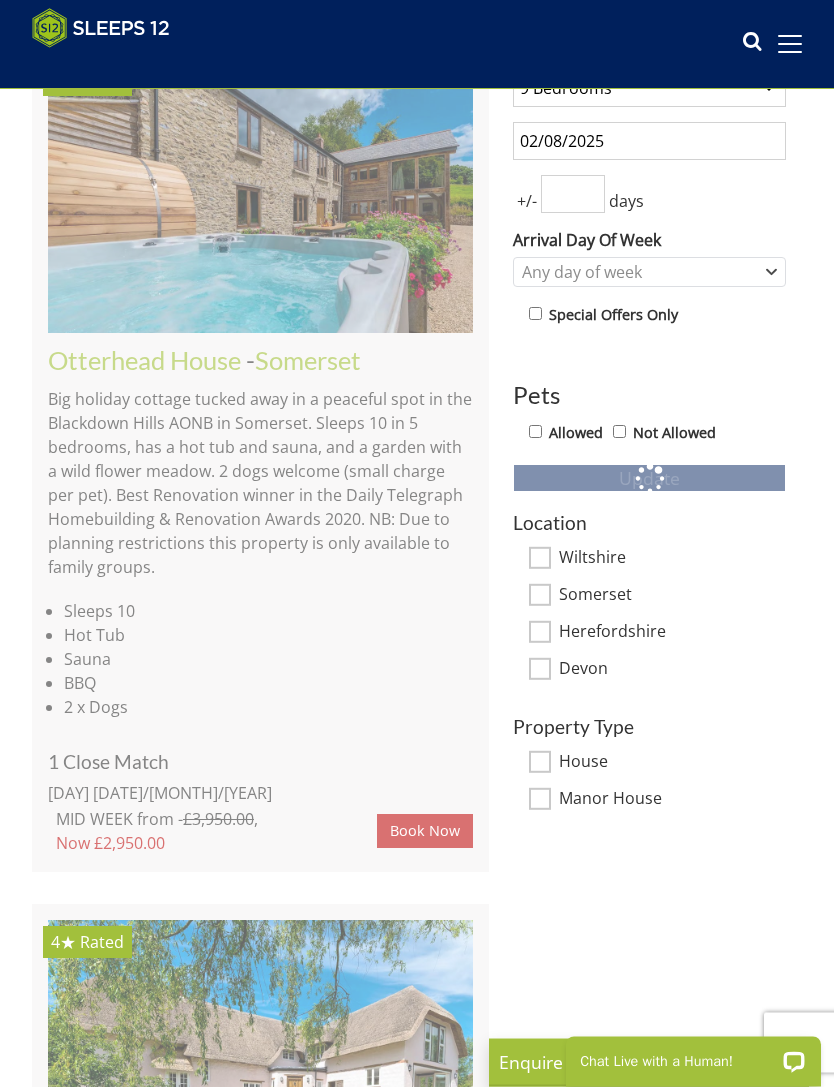scroll, scrollTop: 657, scrollLeft: 0, axis: vertical 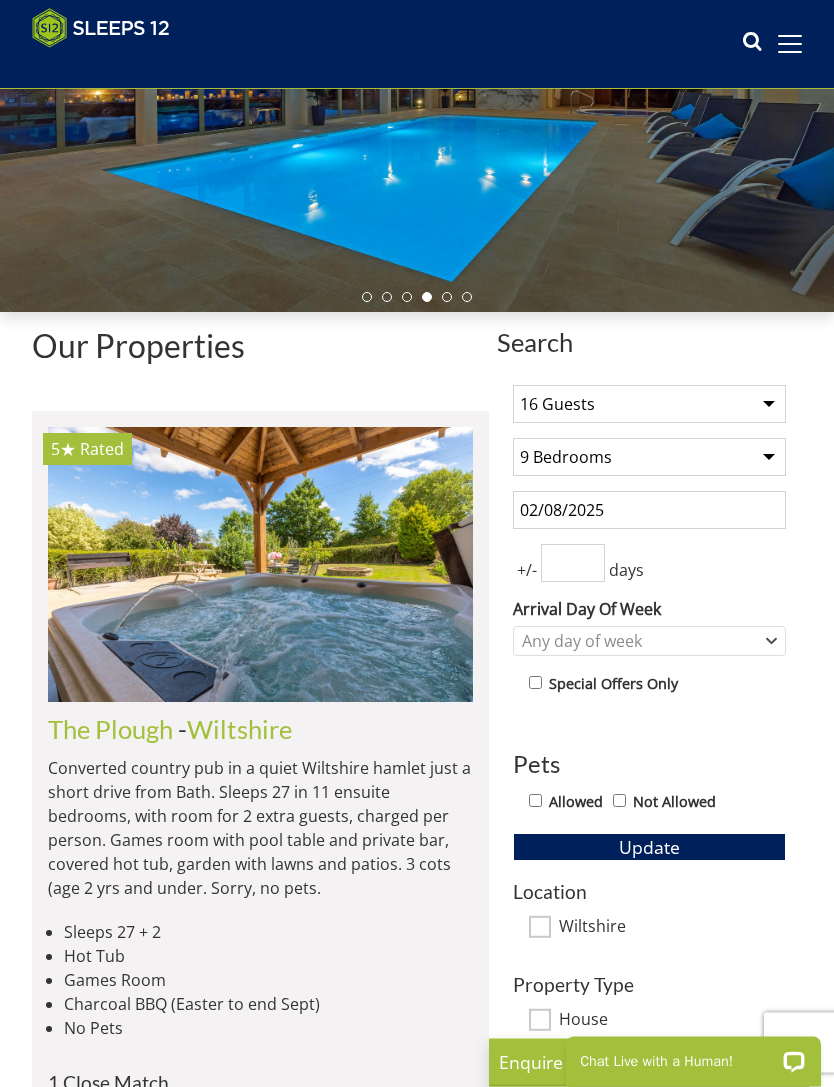 click on "02/08/2025" at bounding box center [649, 511] 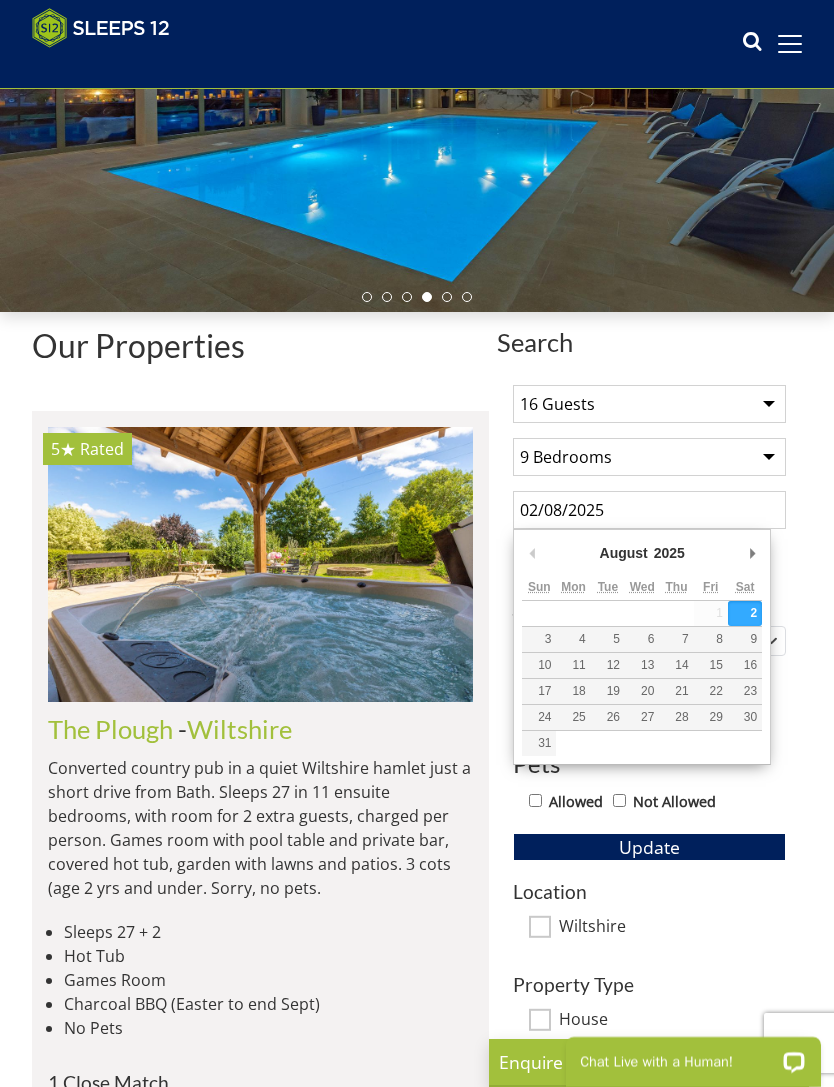 scroll, scrollTop: 287, scrollLeft: 0, axis: vertical 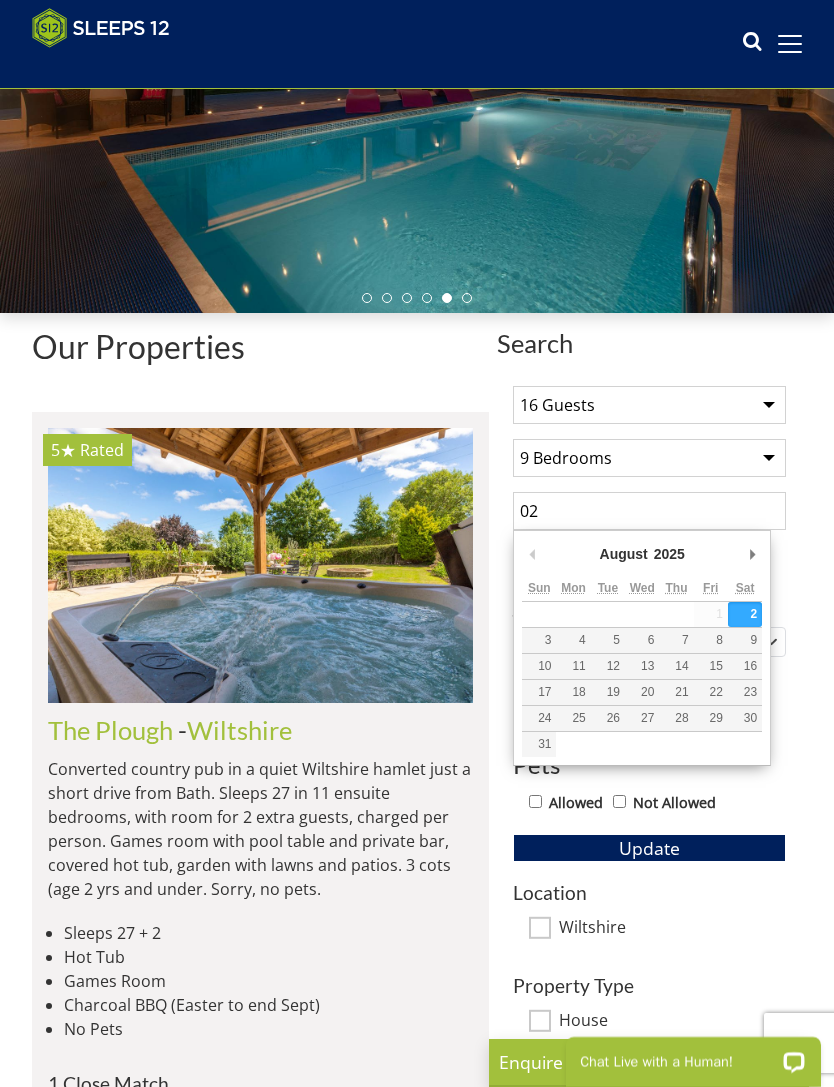 type on "0" 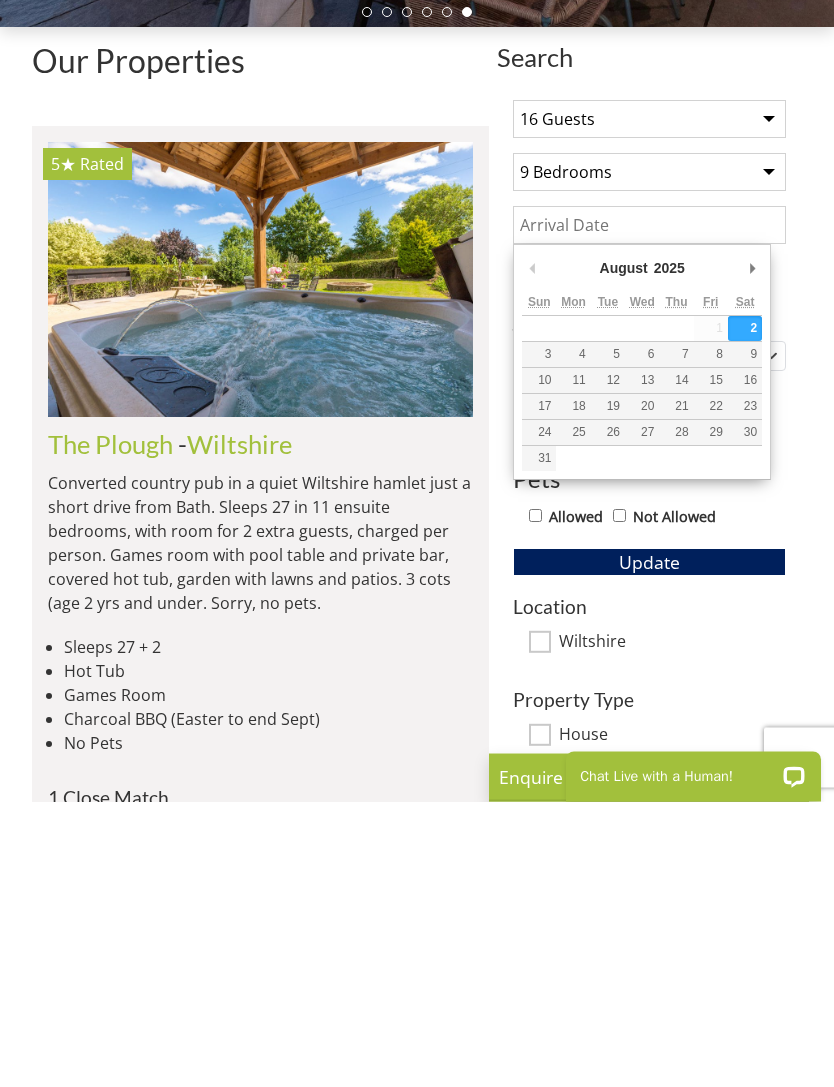 click on "Update" at bounding box center (649, 848) 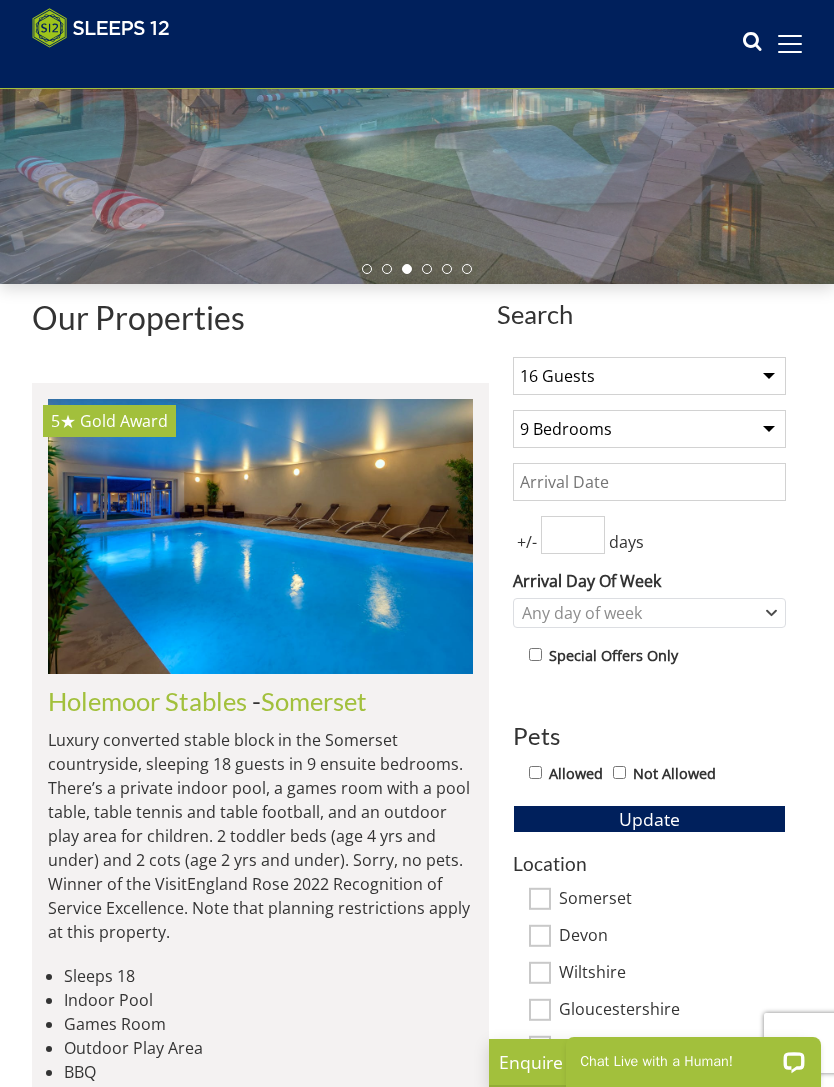 scroll, scrollTop: 315, scrollLeft: 0, axis: vertical 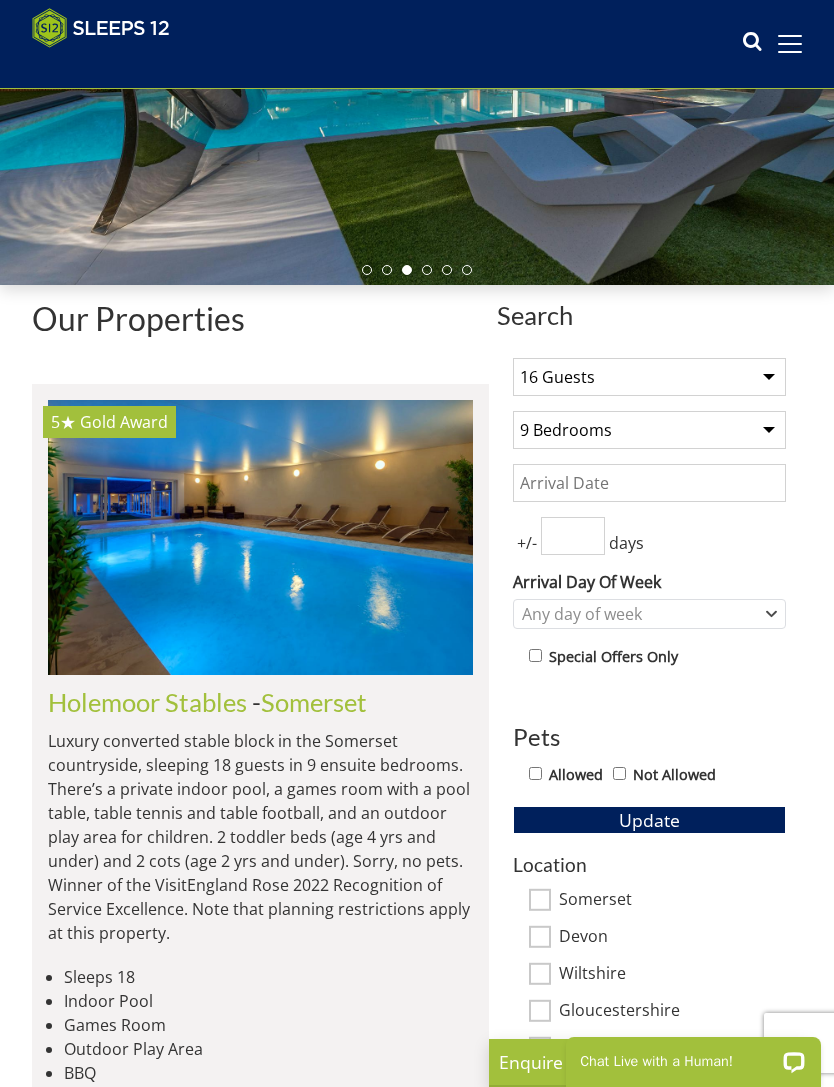 click on "Date" at bounding box center (649, 483) 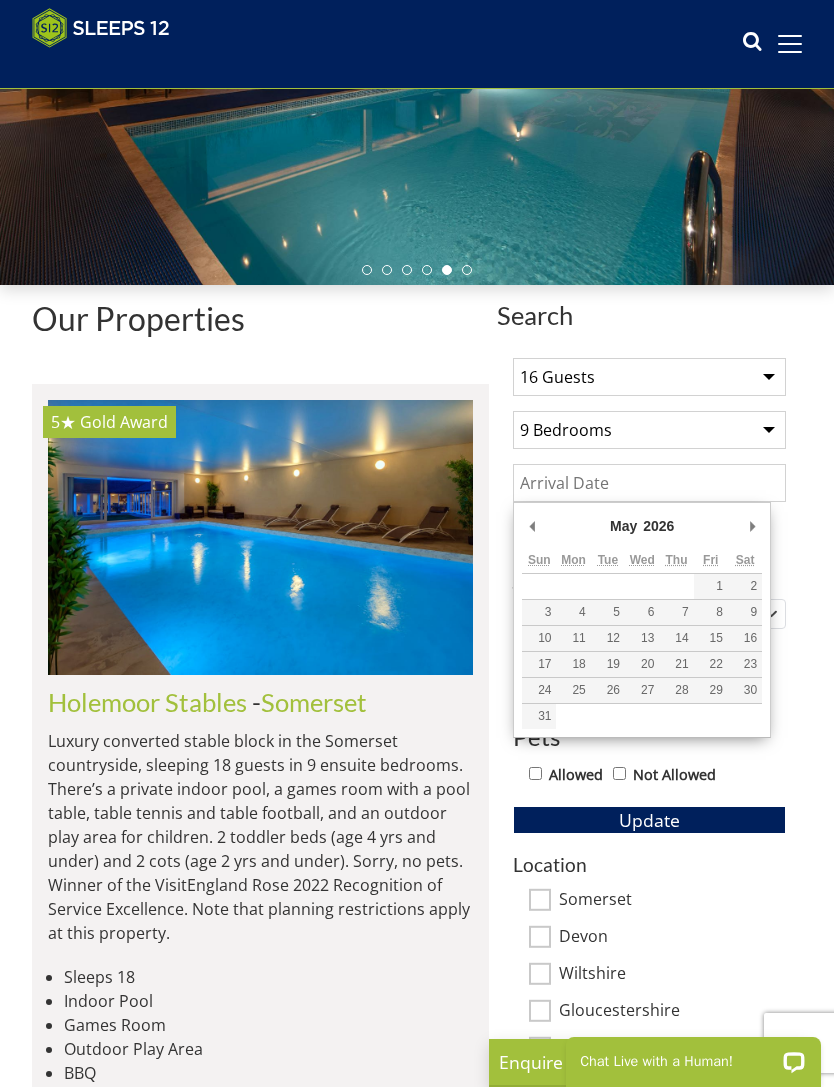 type on "23/05/2026" 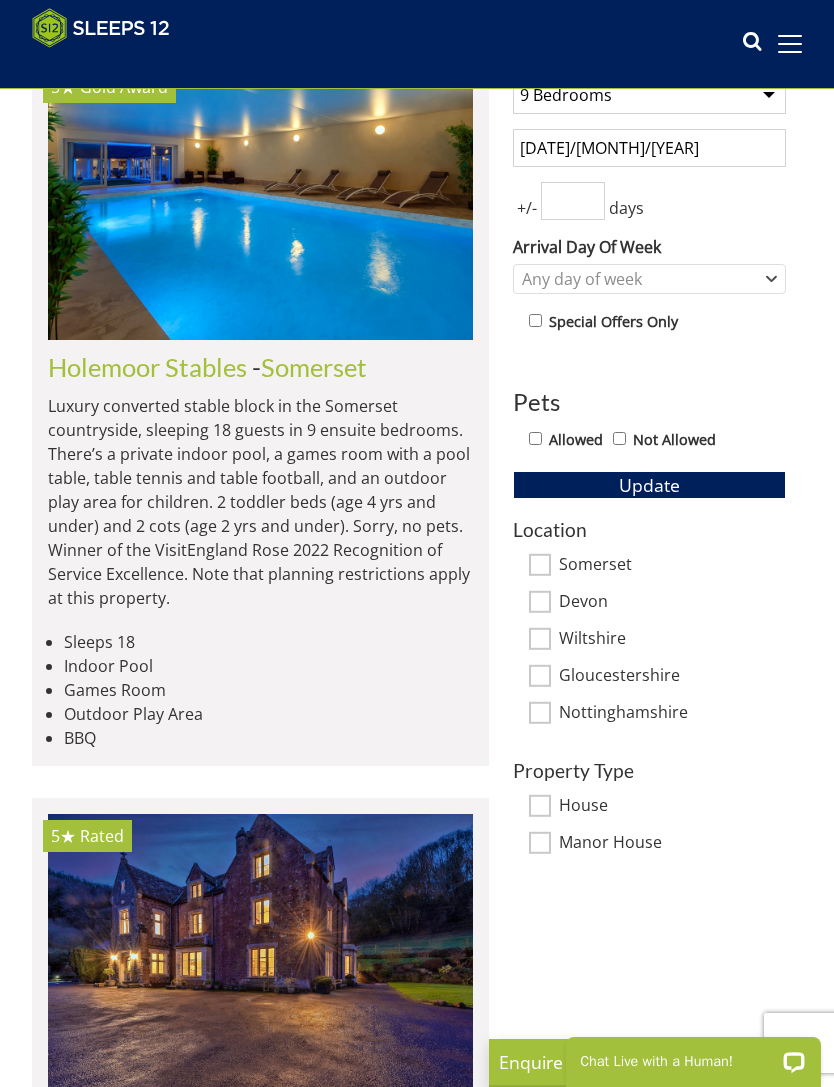 scroll, scrollTop: 651, scrollLeft: 0, axis: vertical 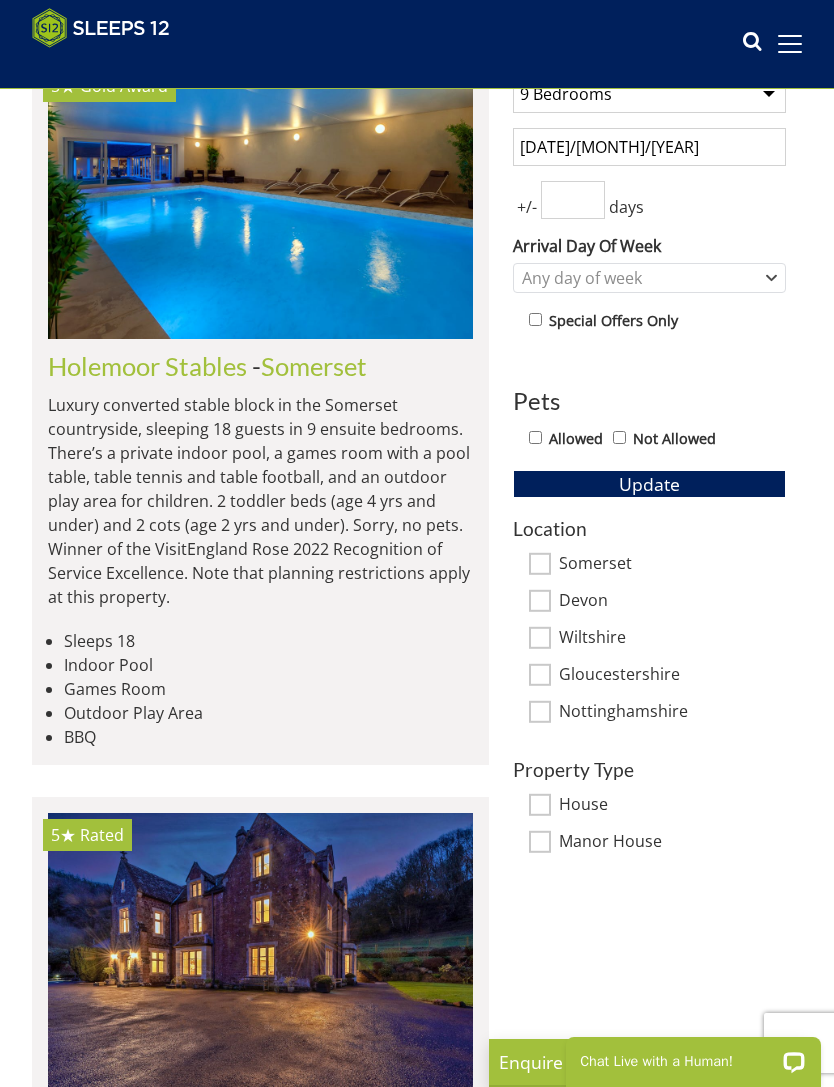 click on "Update" at bounding box center (649, 484) 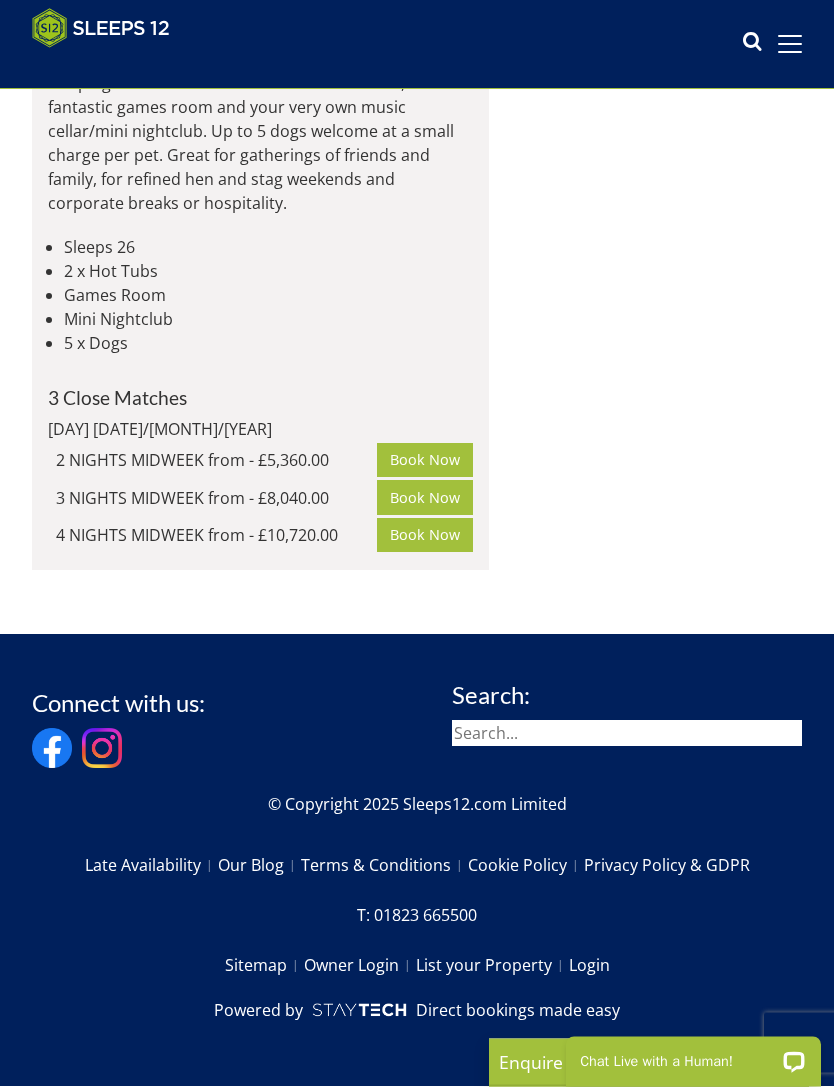 scroll, scrollTop: 7229, scrollLeft: 0, axis: vertical 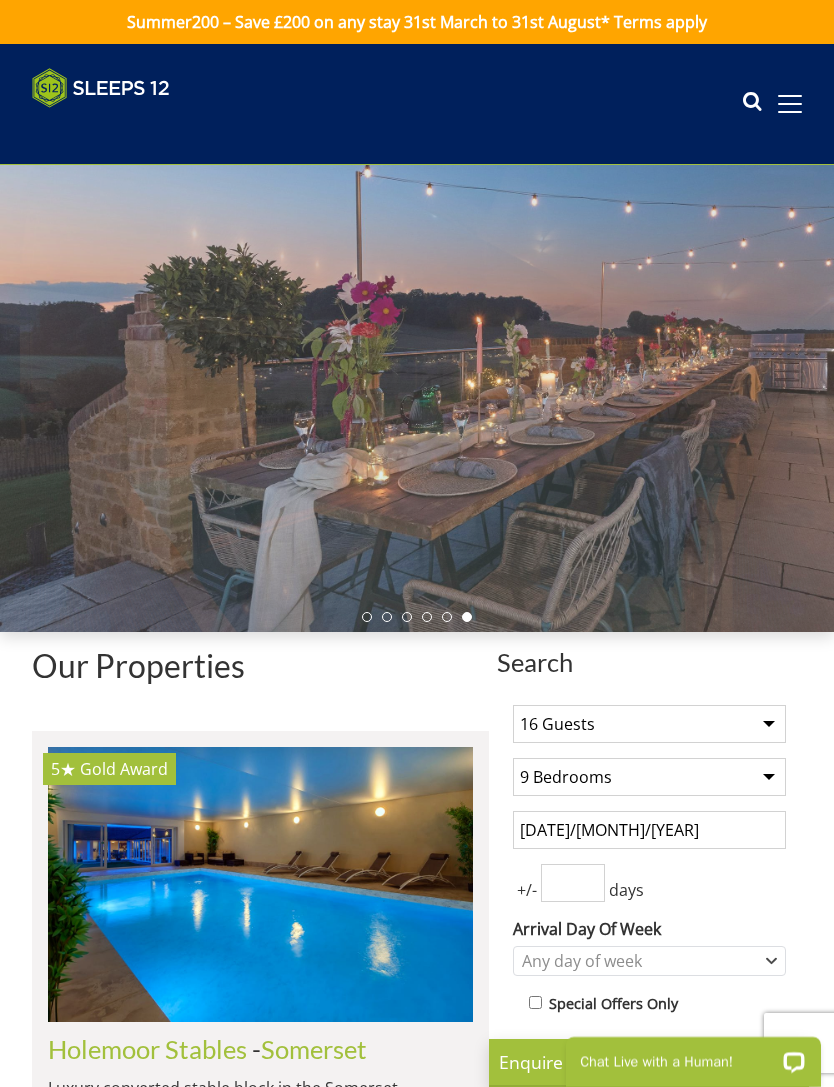 click at bounding box center (790, 104) 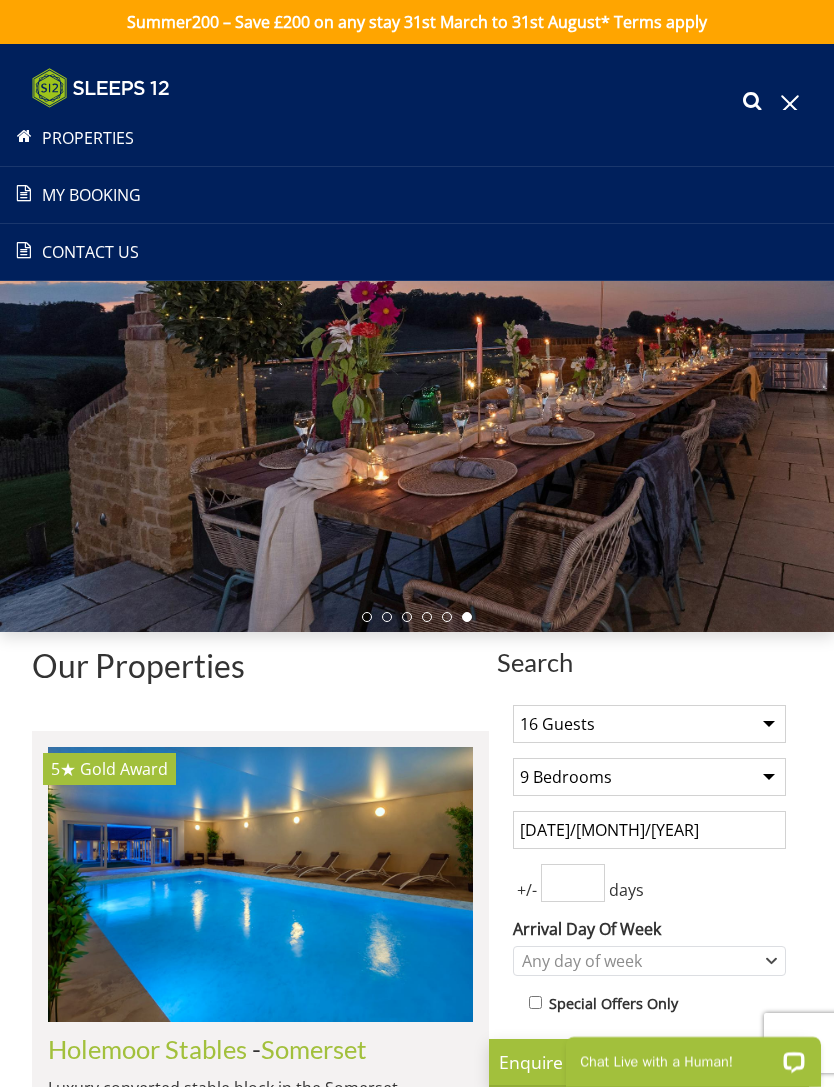 click on "Properties" at bounding box center [417, 138] 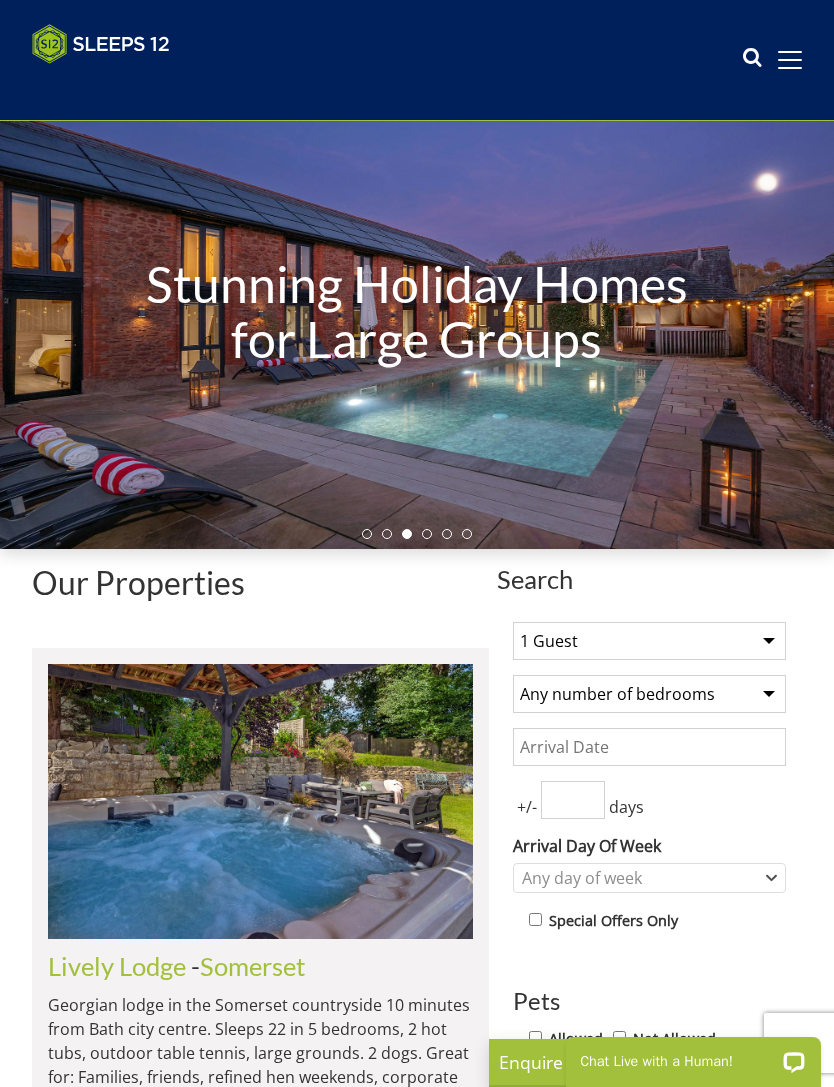 scroll, scrollTop: 0, scrollLeft: 0, axis: both 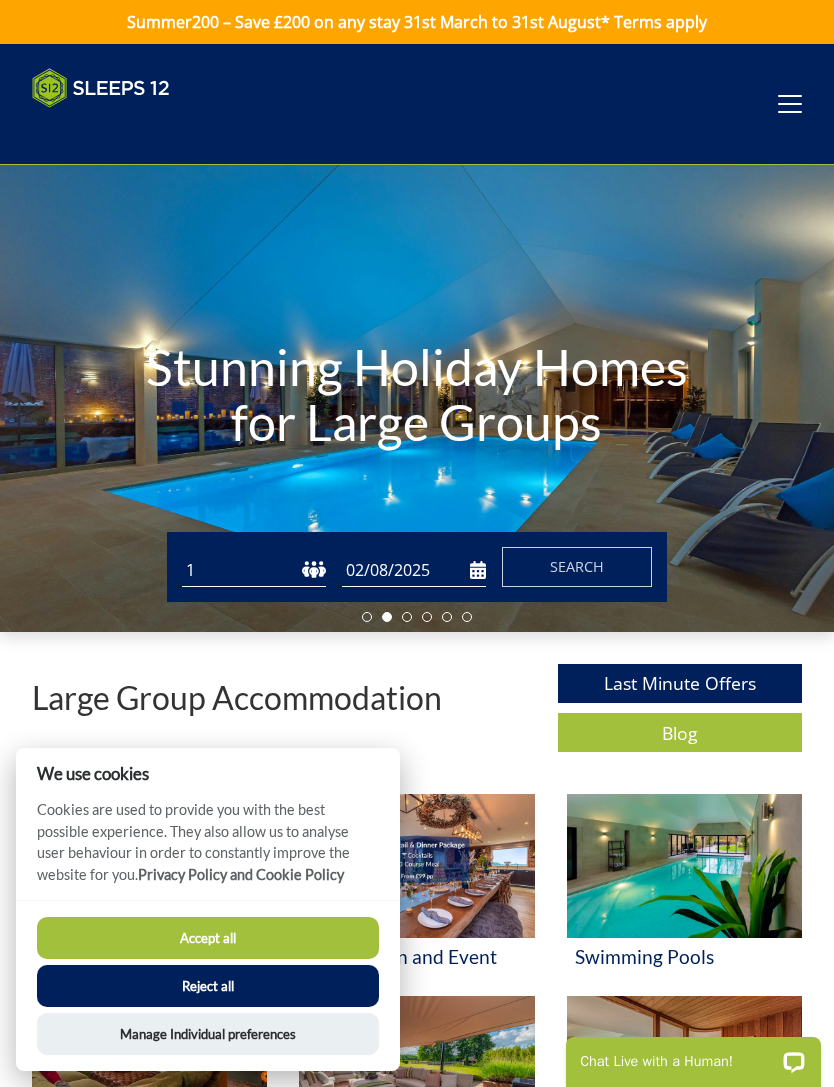 click on "Accept all" at bounding box center [208, 938] 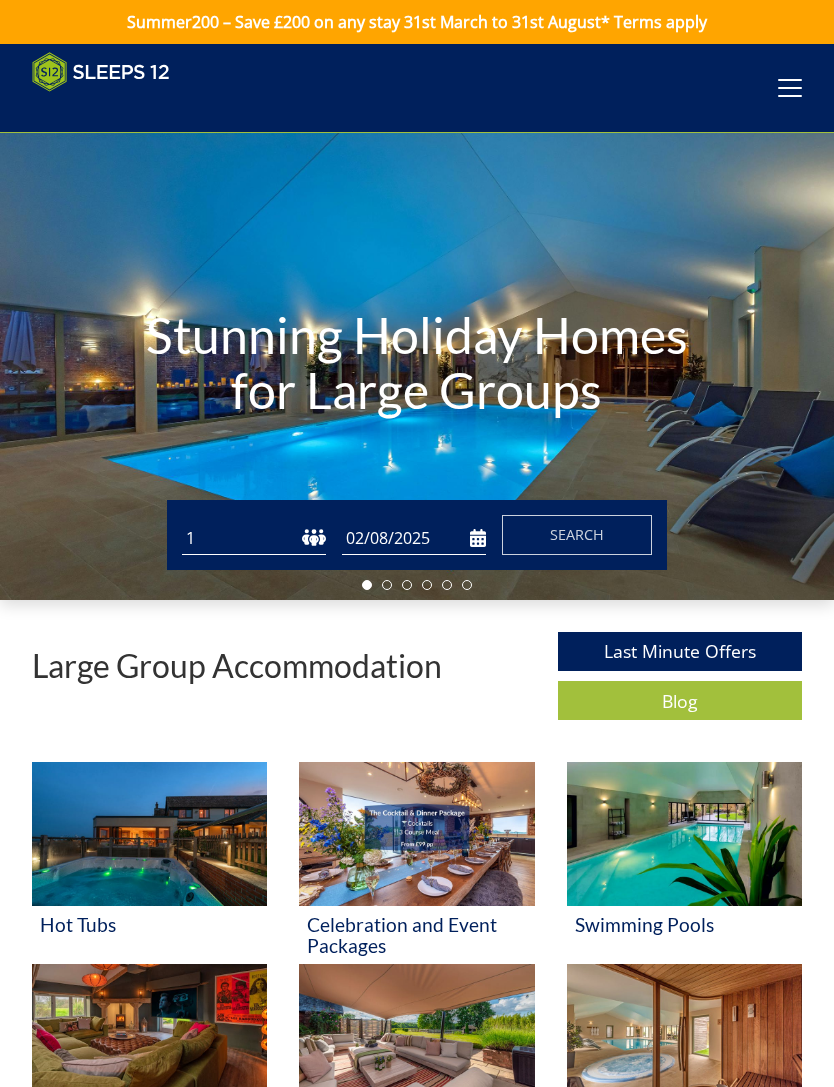 scroll, scrollTop: 213, scrollLeft: 0, axis: vertical 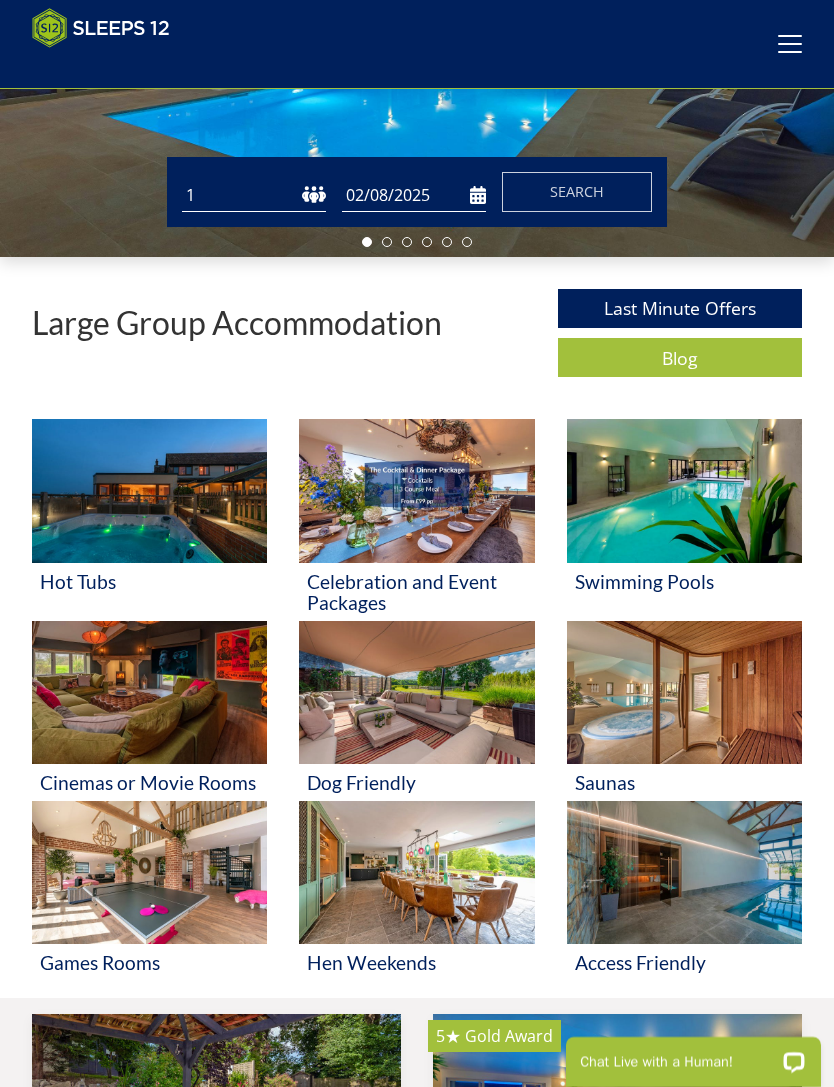 click on "Swimming Pools" at bounding box center [684, 581] 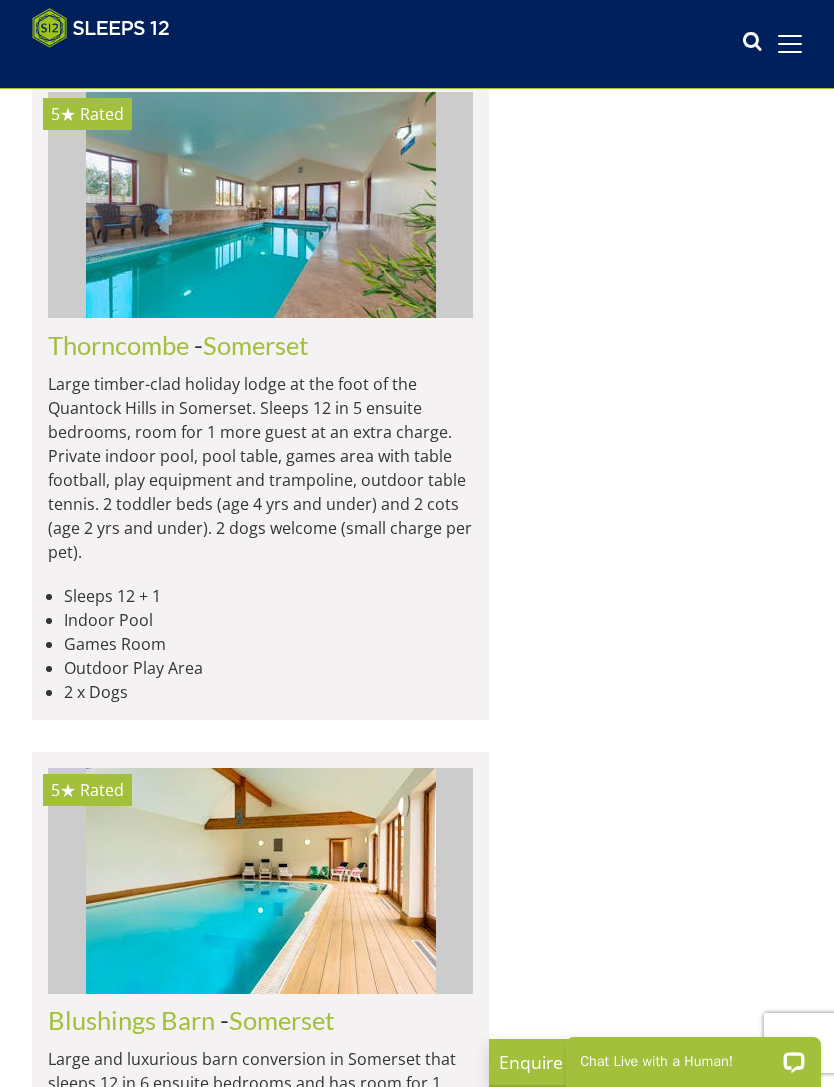 scroll, scrollTop: 4496, scrollLeft: 0, axis: vertical 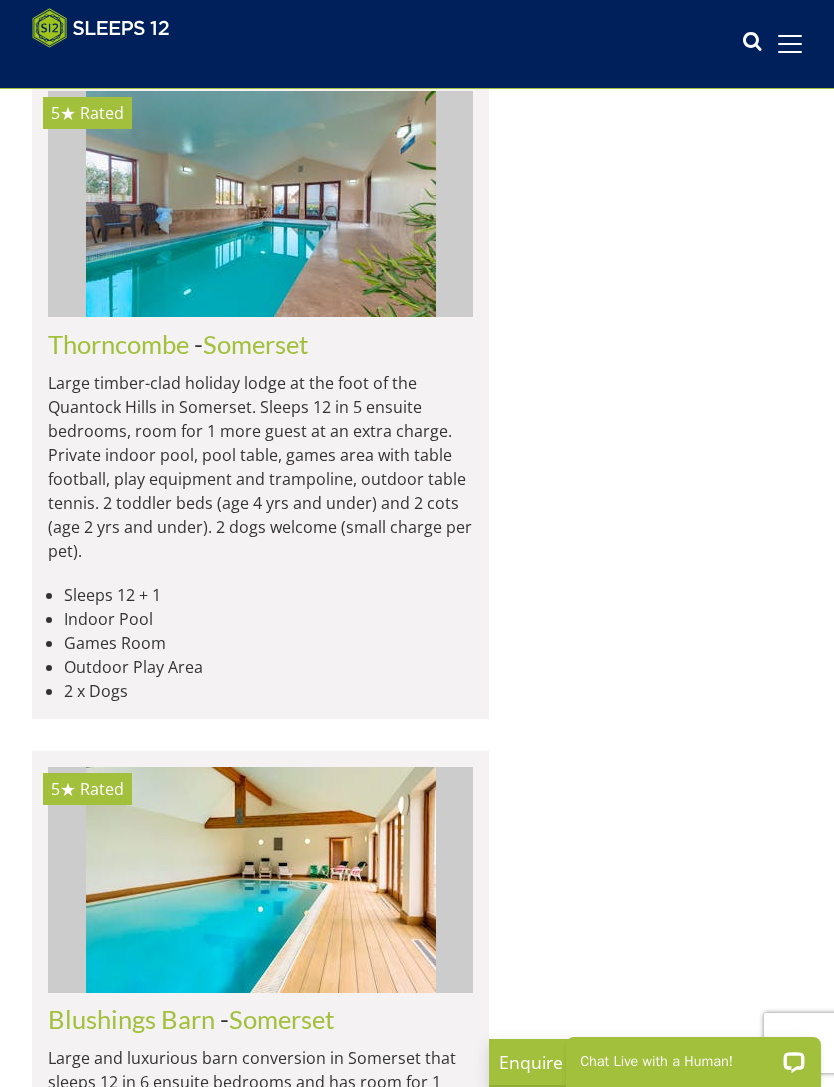 click on "Devon" at bounding box center (237, -1232) 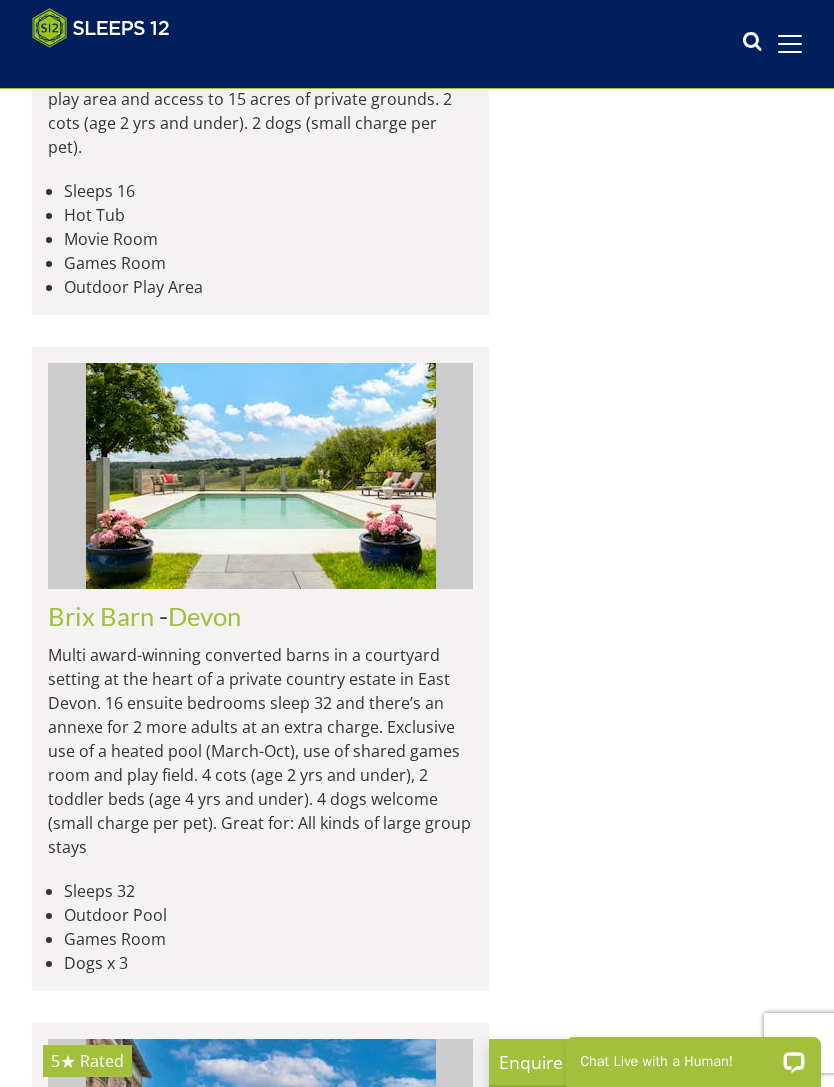 scroll, scrollTop: 3364, scrollLeft: 0, axis: vertical 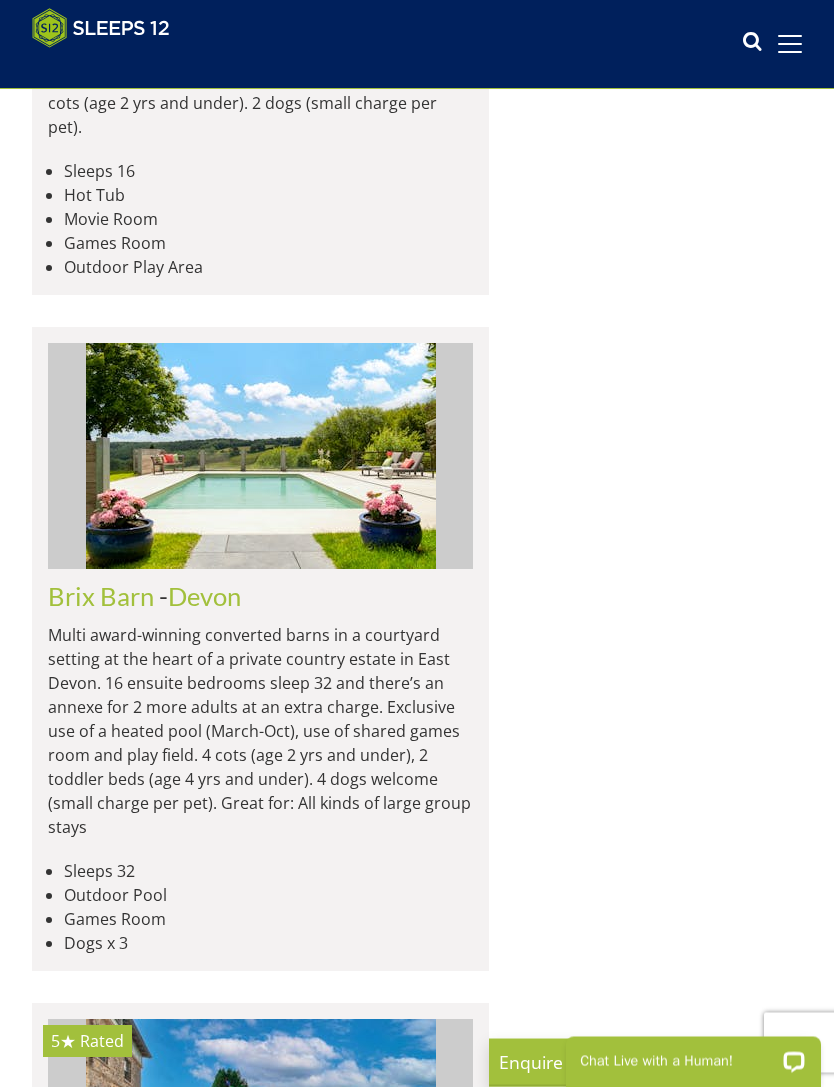 click on "Berry House" at bounding box center [117, -481] 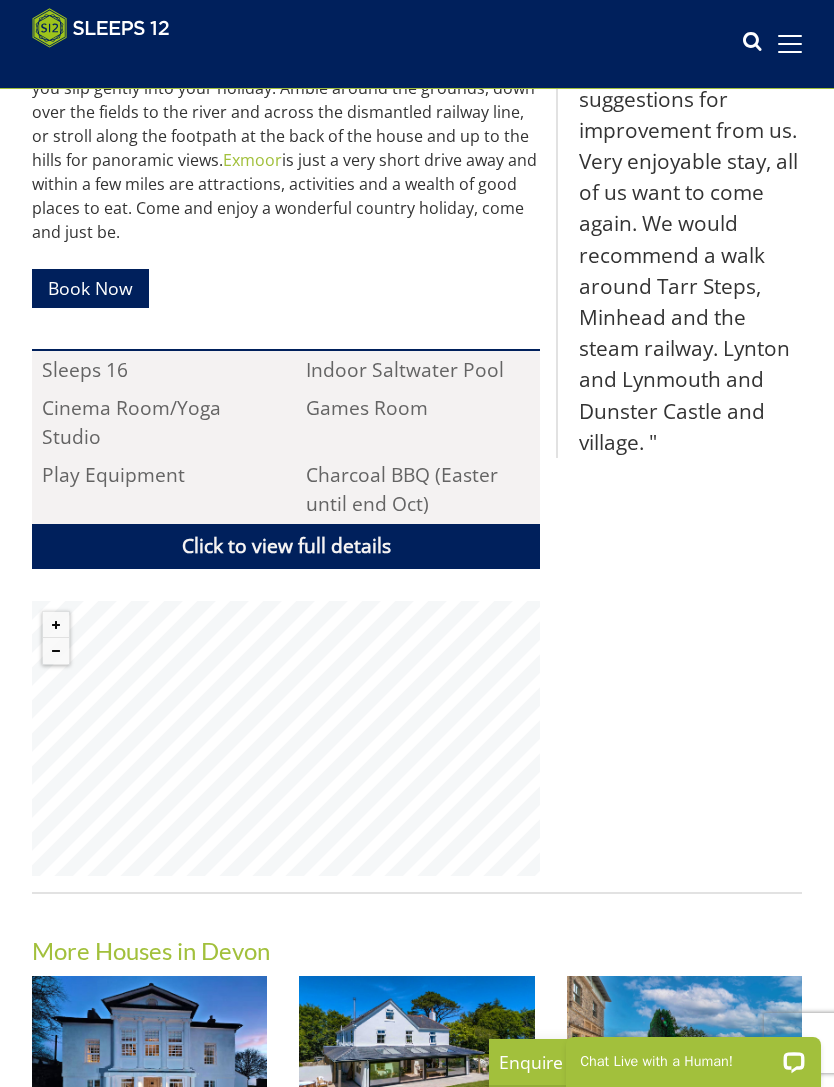 scroll, scrollTop: 1085, scrollLeft: 0, axis: vertical 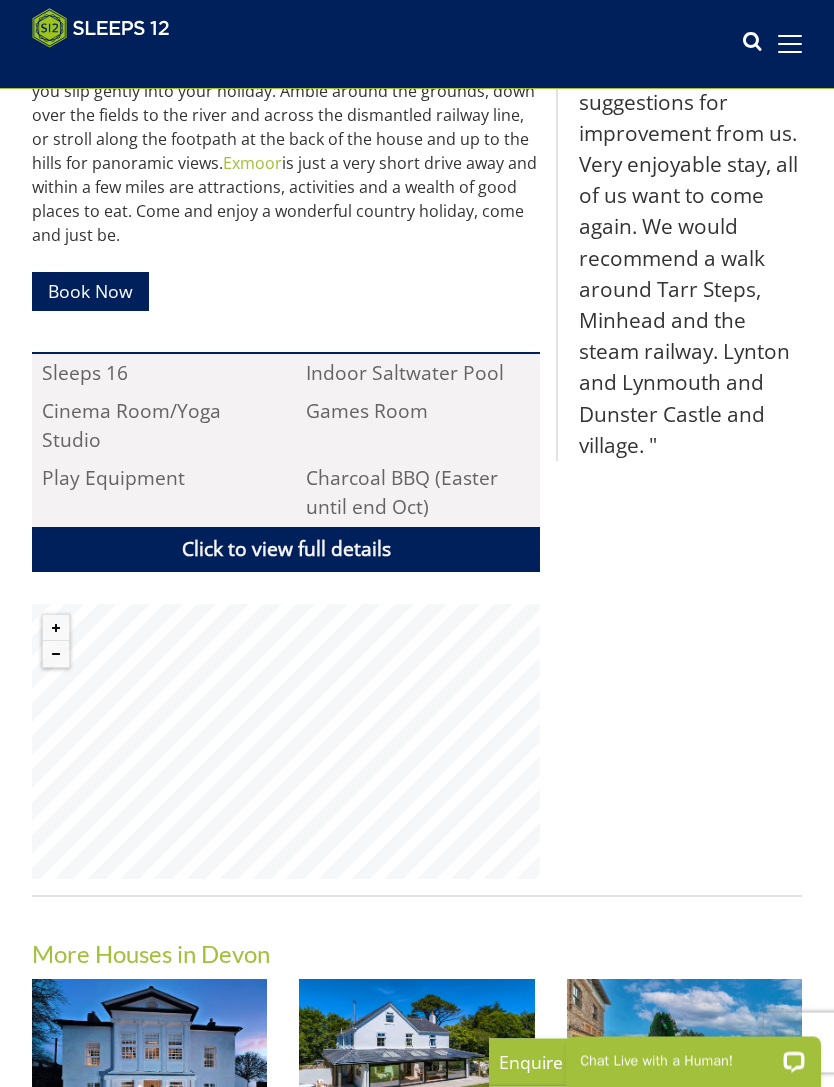 click on "Click to view full details" at bounding box center (286, 550) 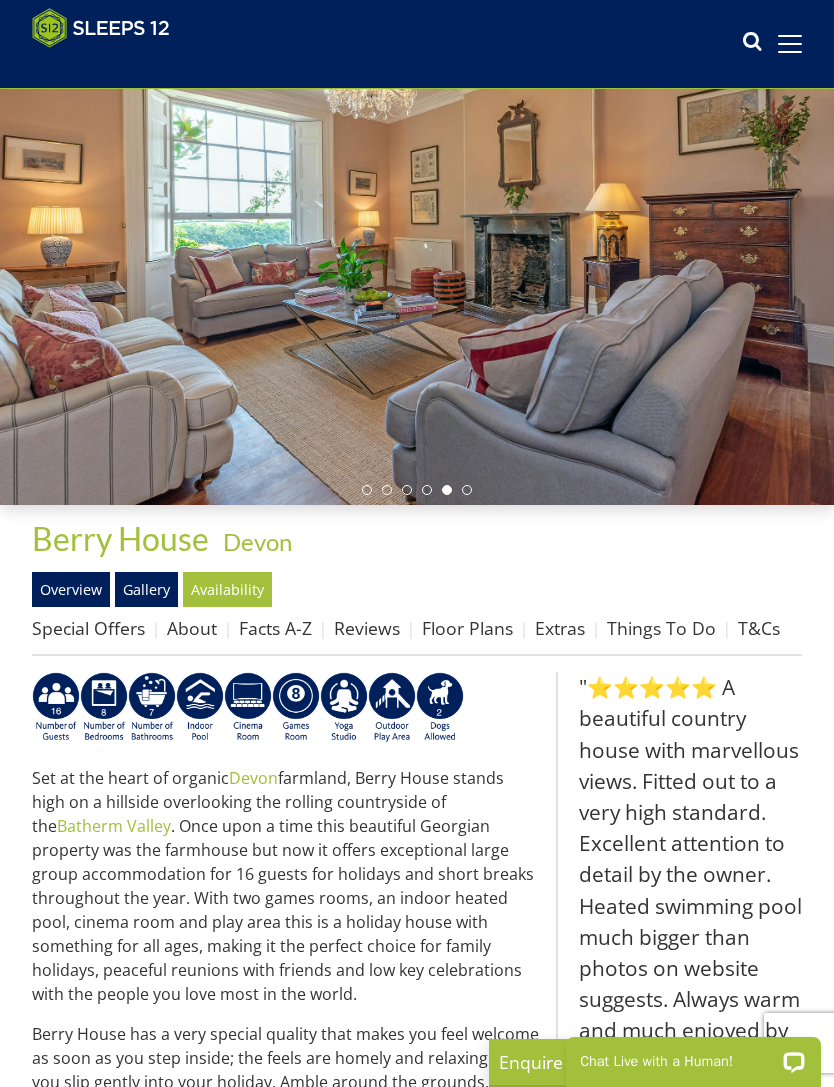 scroll, scrollTop: 89, scrollLeft: 0, axis: vertical 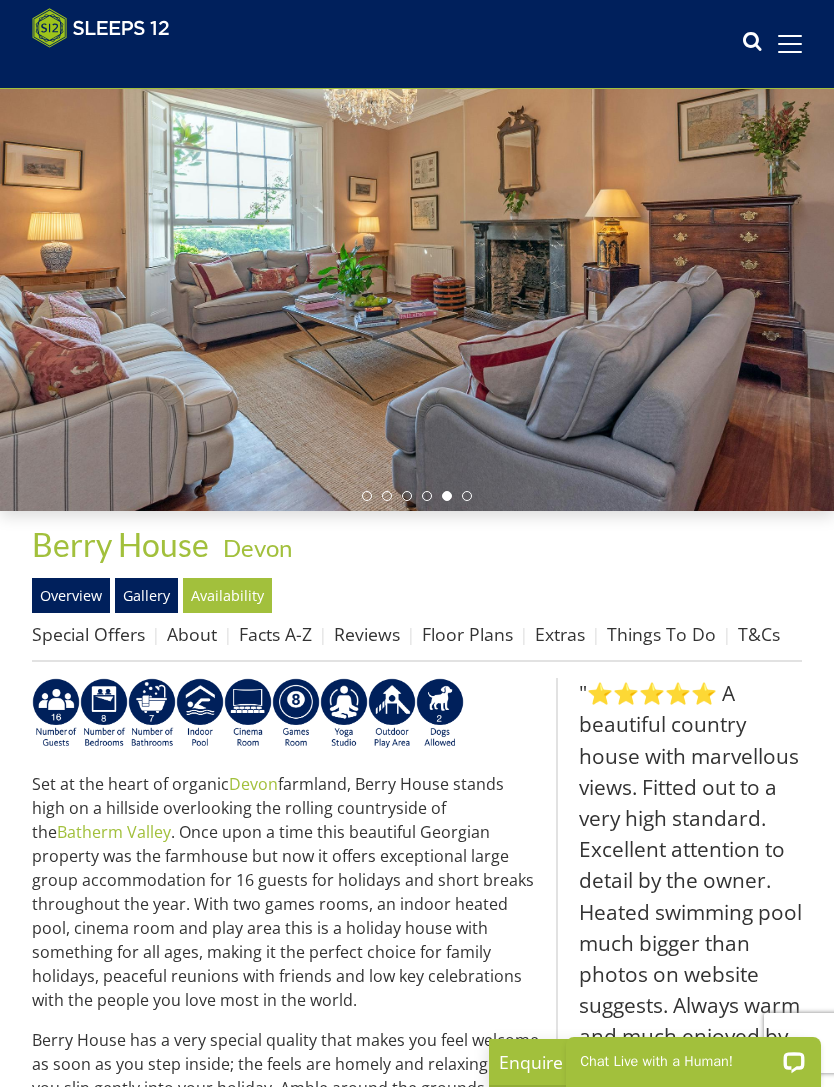 click on "Availability" at bounding box center [227, 595] 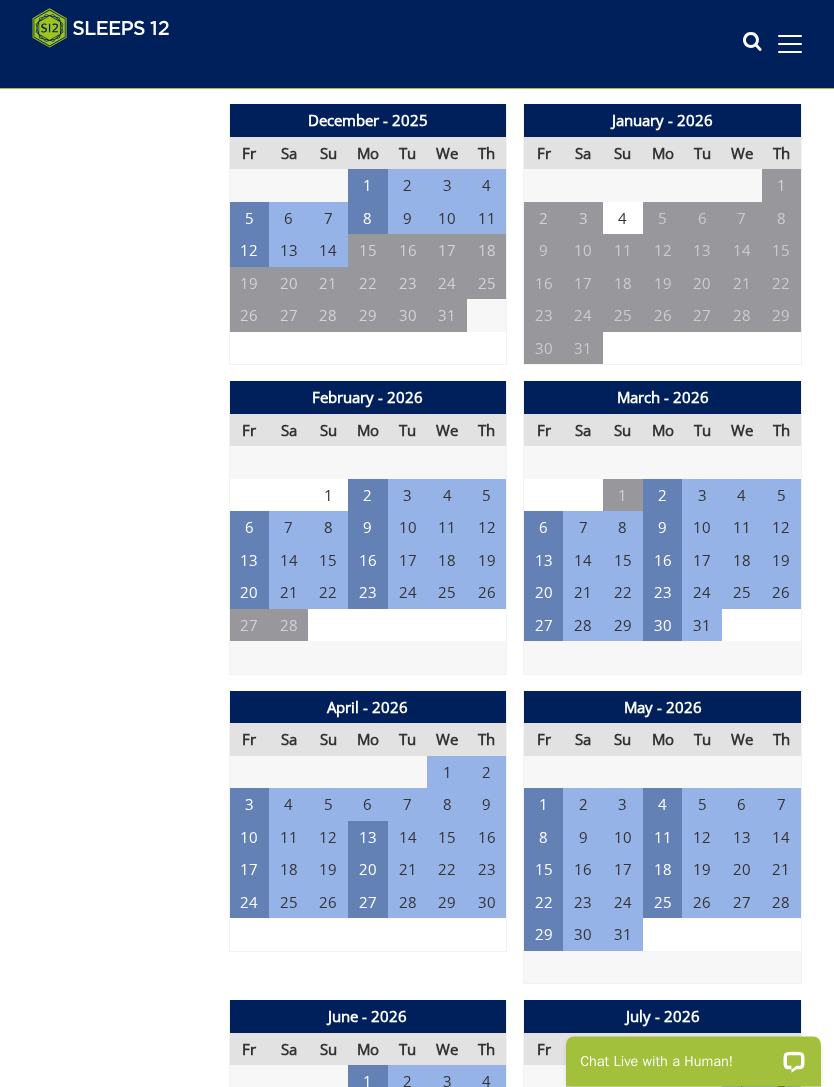 scroll, scrollTop: 1282, scrollLeft: 0, axis: vertical 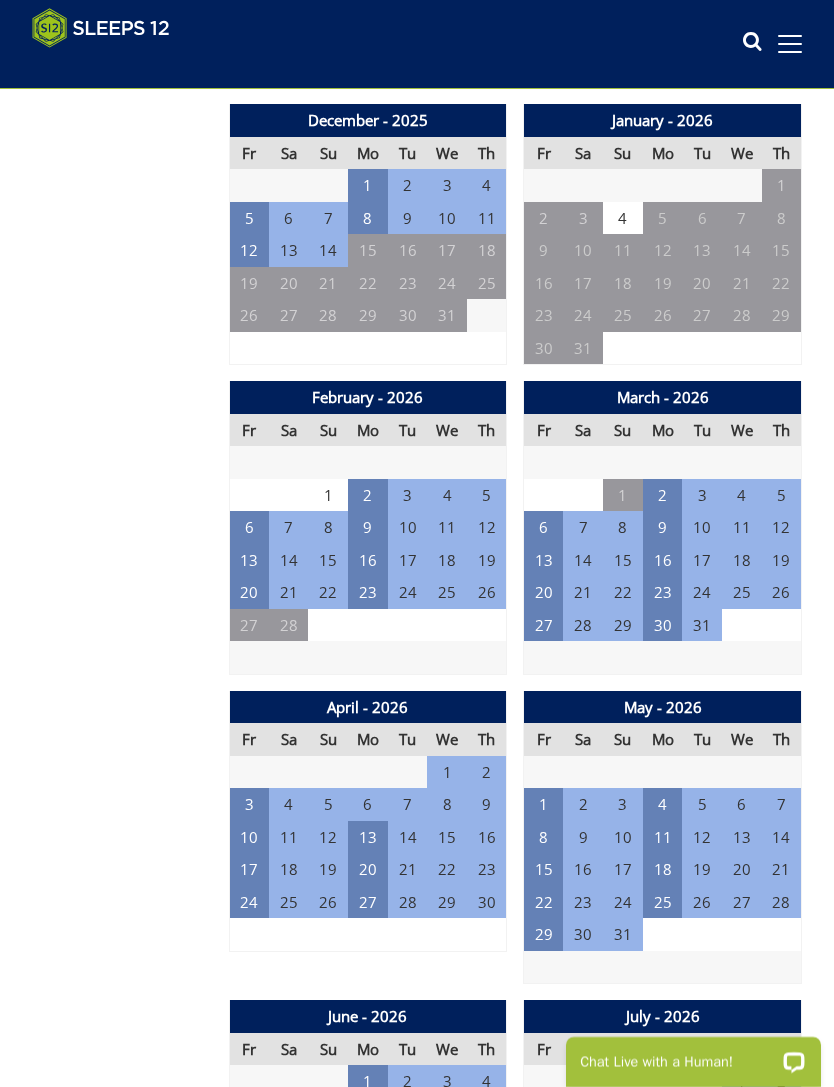 click on "22" at bounding box center [544, 902] 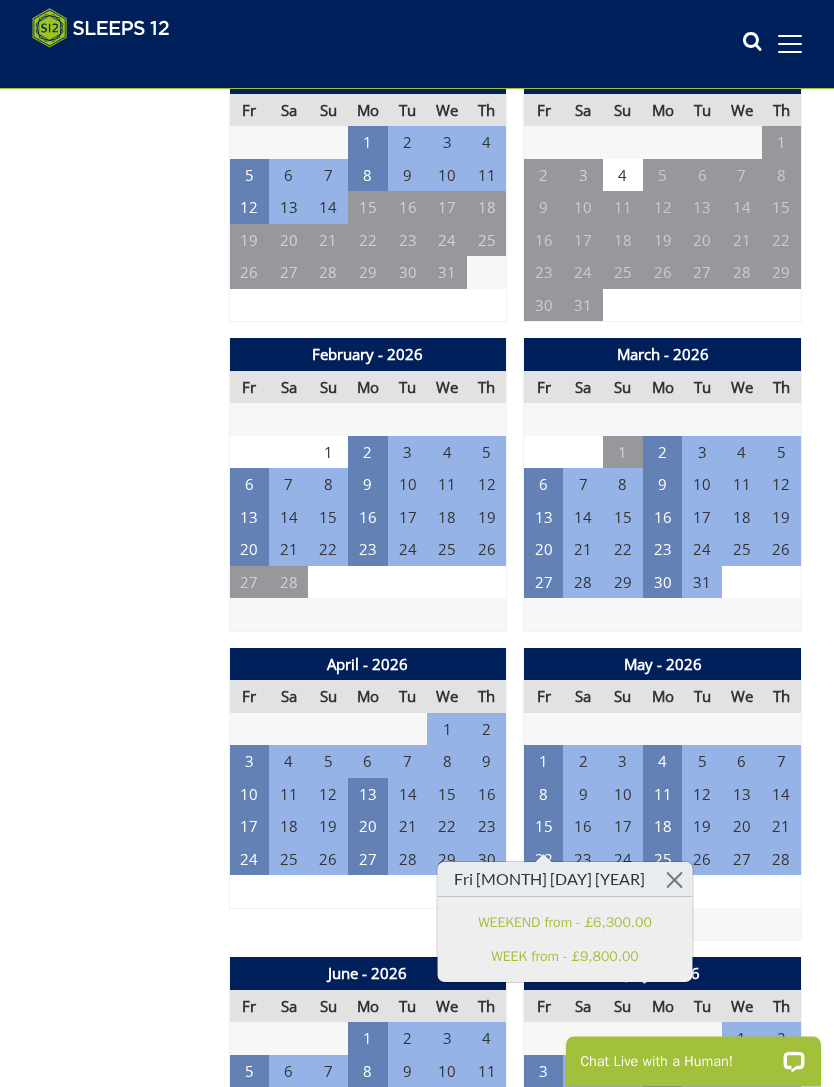 scroll, scrollTop: 1325, scrollLeft: 0, axis: vertical 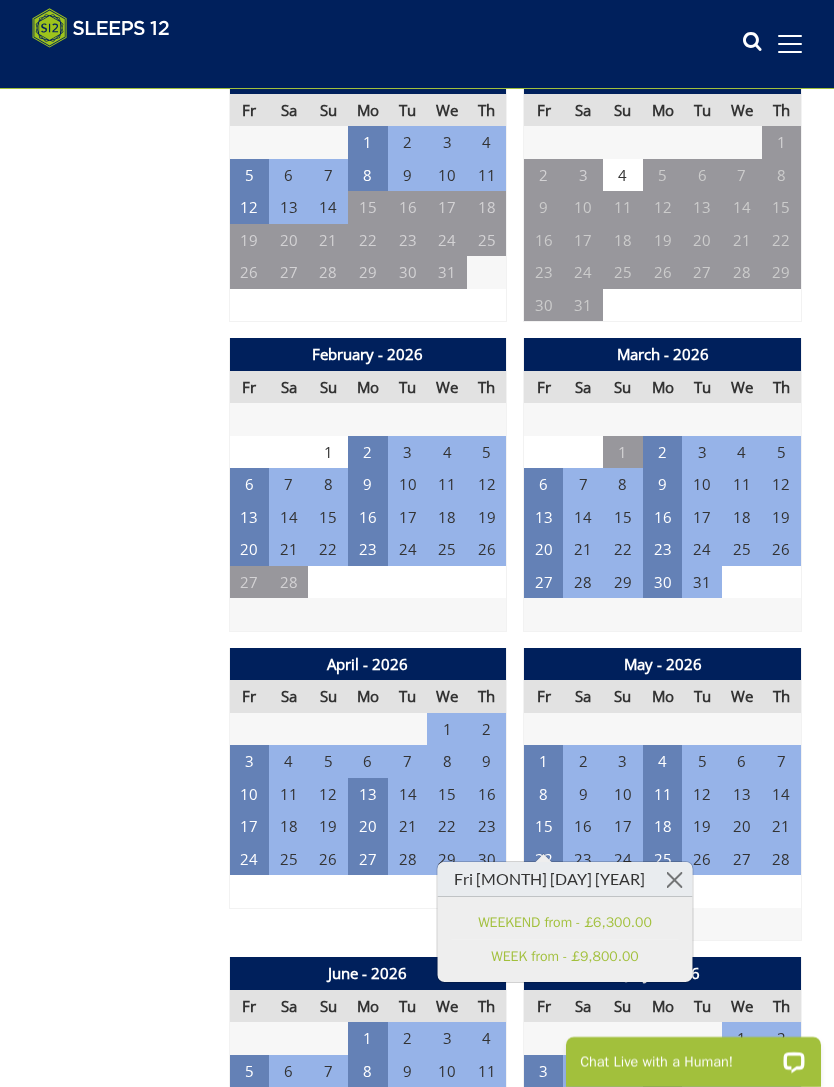 click on "1" at bounding box center (544, 761) 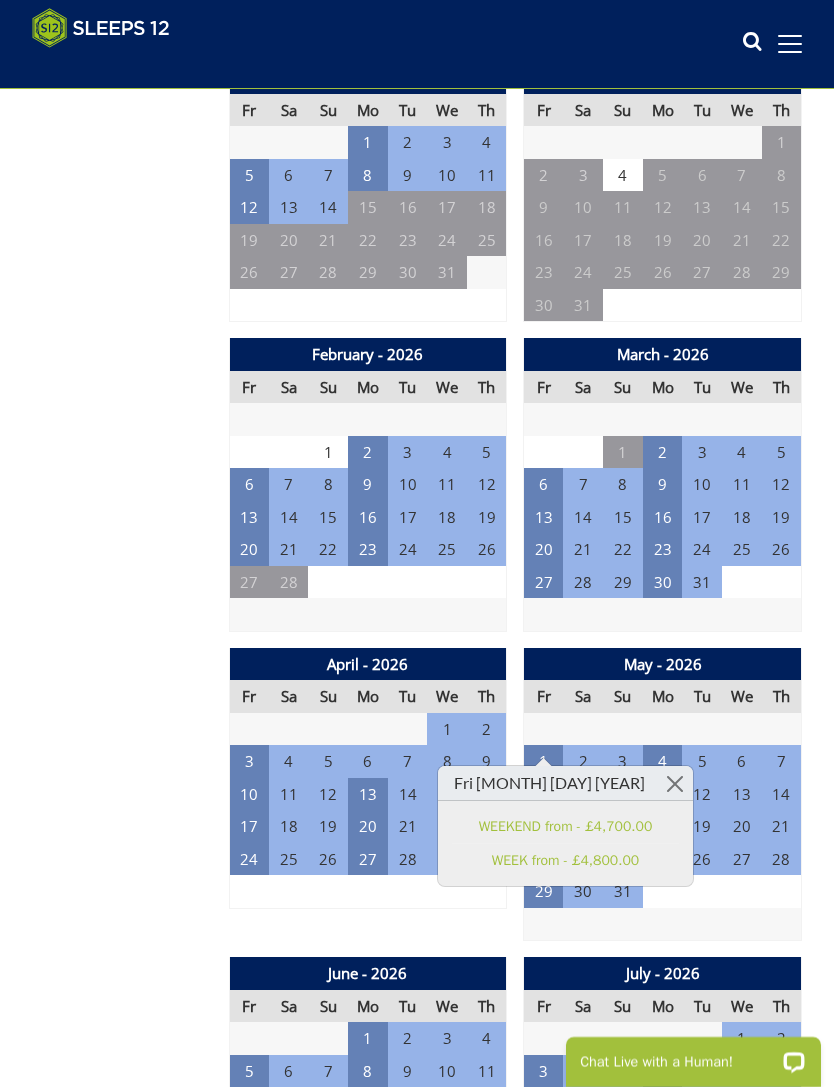 click on "Properties
Berry House
-  Devon
Overview
Gallery
Availability
Special Offers
About
Facts A-Z
Reviews
Floor Plans
Extras
Things To Do
T&Cs
Prices and Availability
You can browse the calendar to find an available start date for your stay by clicking on a start date or by entering your Arrival & Departure dates below.
Search for a Stay
Search
Check-In / Check-Out
16:00 / 10:00
Key
Available Start Date
Special Offer" at bounding box center (417, 2193) 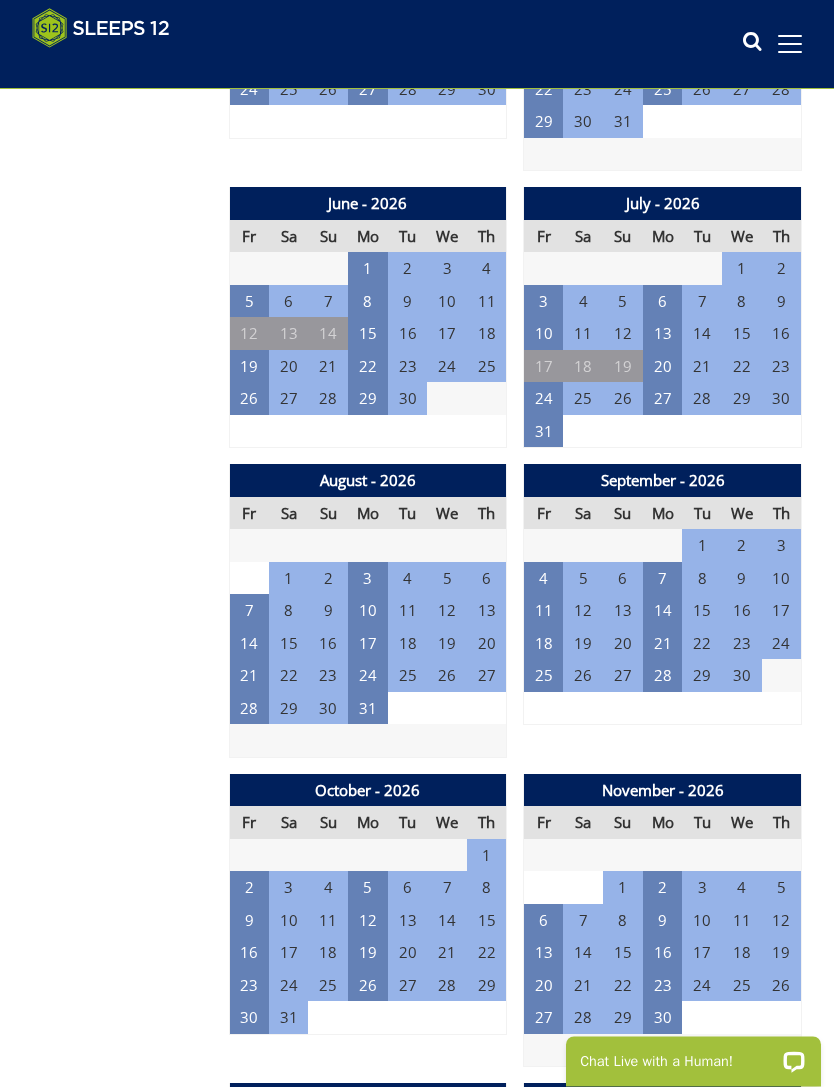 scroll, scrollTop: 2095, scrollLeft: 0, axis: vertical 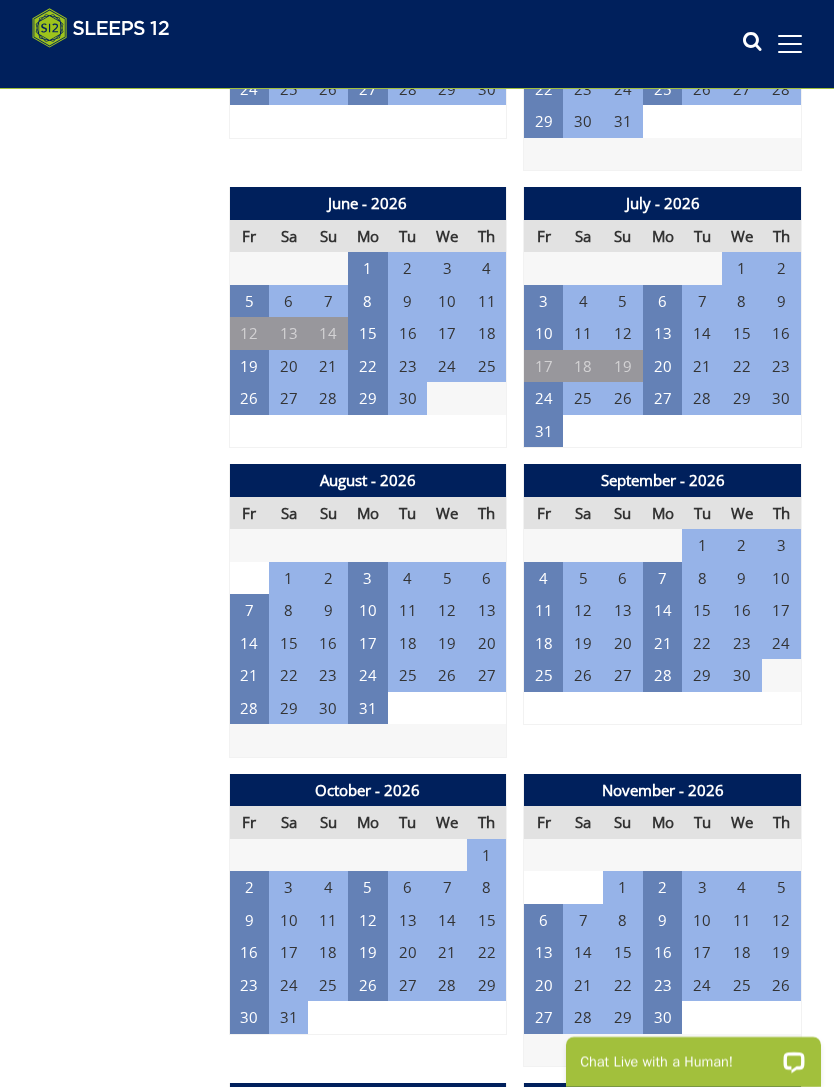click on "28" at bounding box center [249, 708] 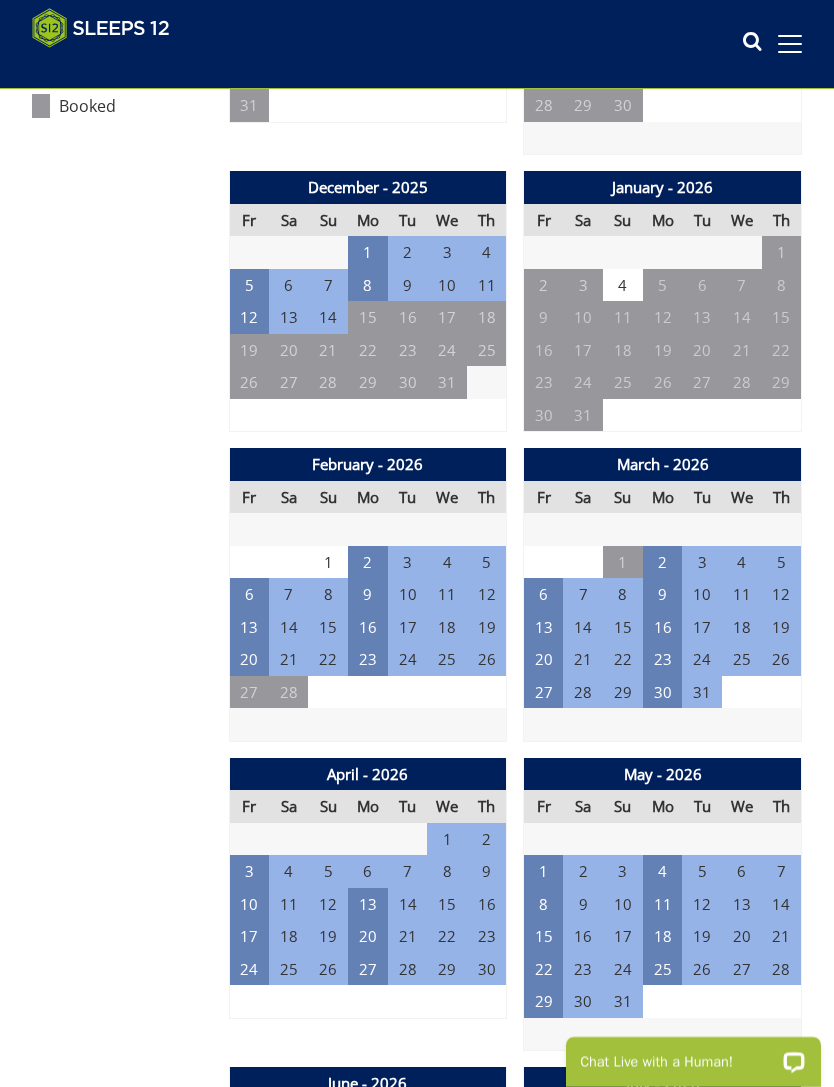 scroll, scrollTop: 1214, scrollLeft: 0, axis: vertical 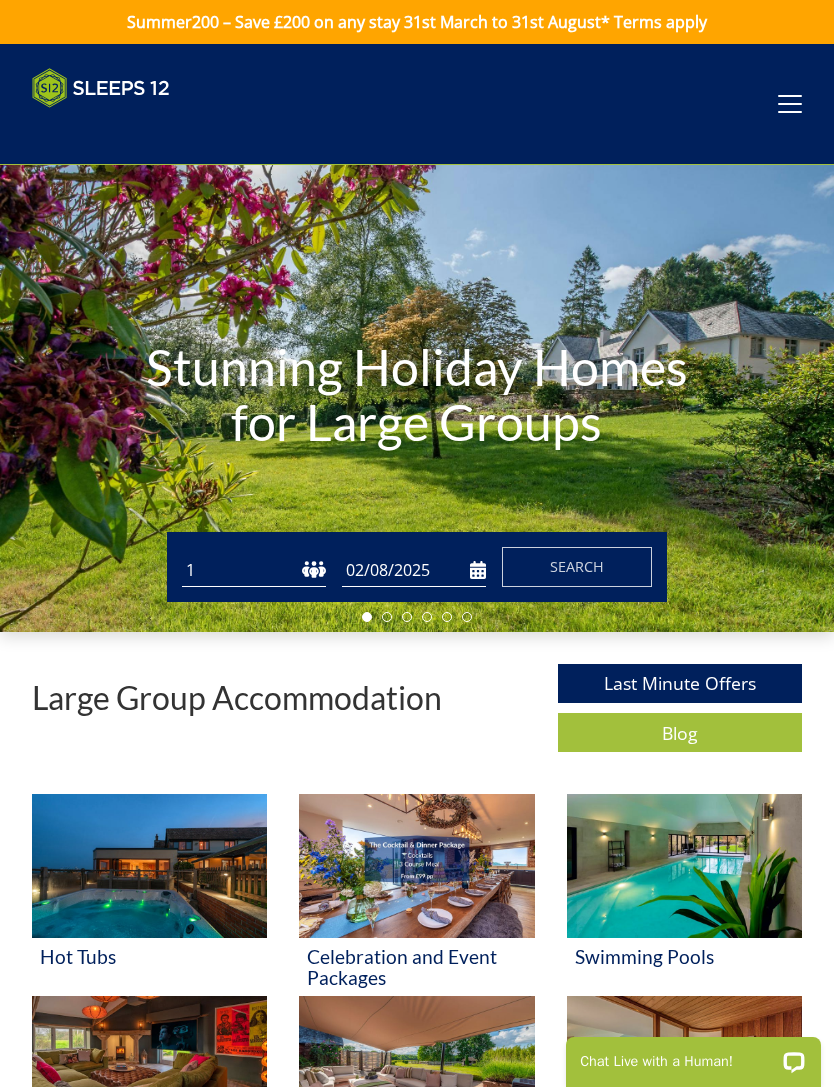 click on "Search" at bounding box center [577, 566] 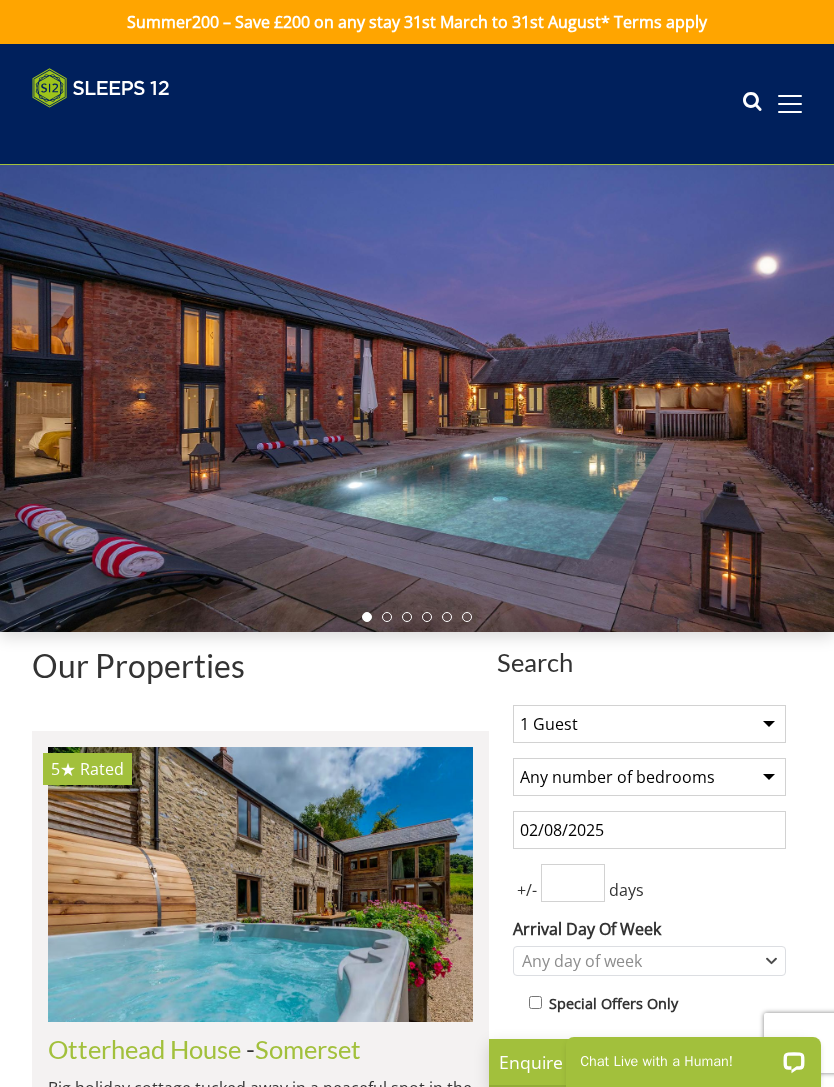 scroll, scrollTop: 0, scrollLeft: 0, axis: both 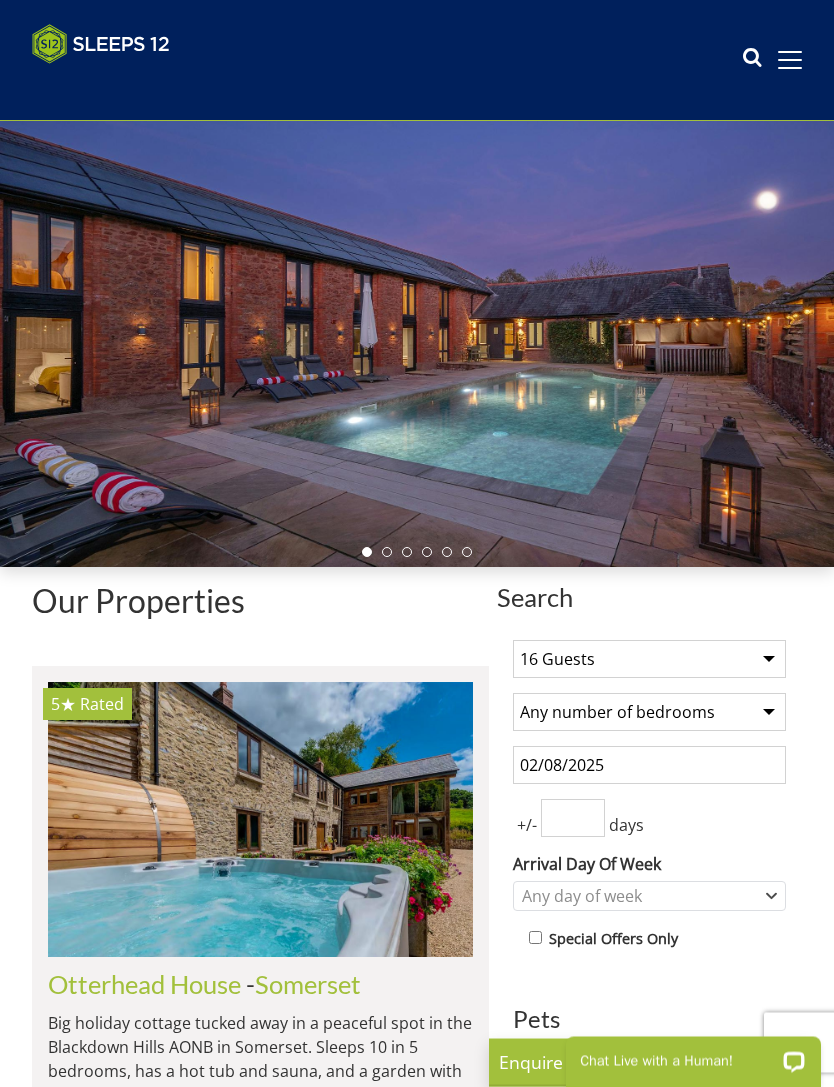 click on "Any number of bedrooms
4 Bedrooms
5 Bedrooms
6 Bedrooms
7 Bedrooms
8 Bedrooms
9 Bedrooms
10 Bedrooms
11 Bedrooms
12 Bedrooms
13 Bedrooms
14 Bedrooms
15 Bedrooms
16 Bedrooms" at bounding box center (649, 713) 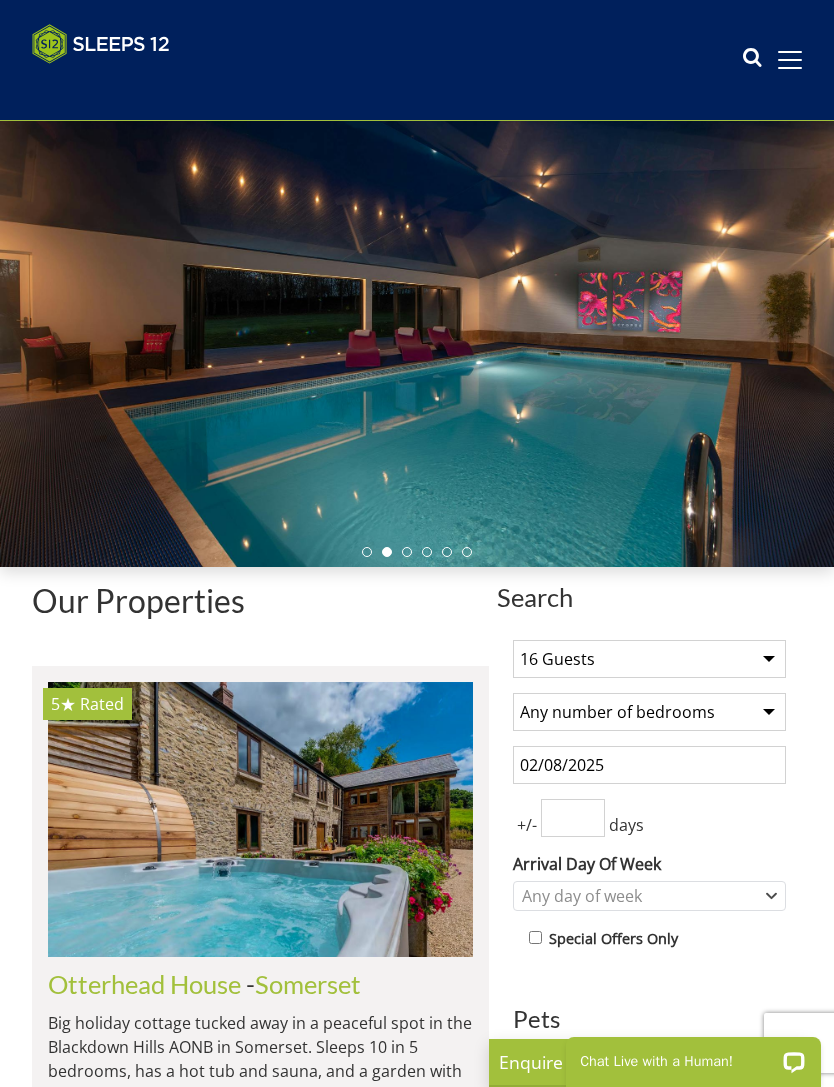 select on "9" 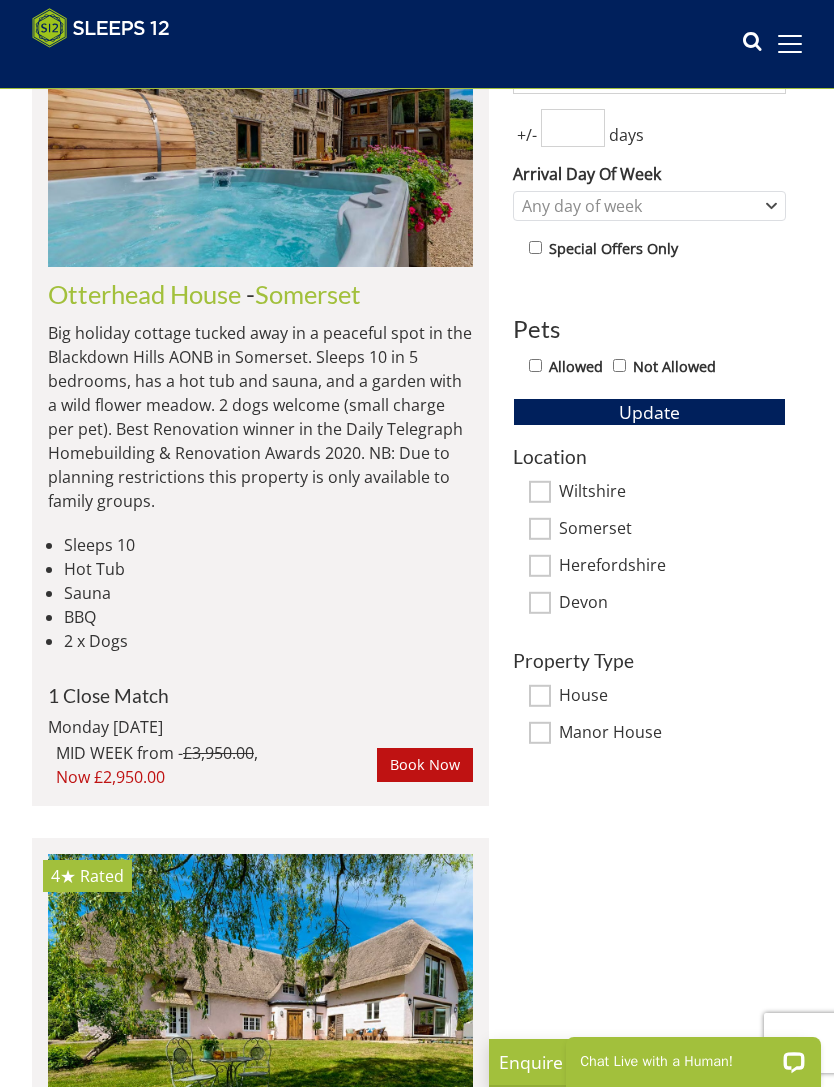 click on "House" at bounding box center [540, 696] 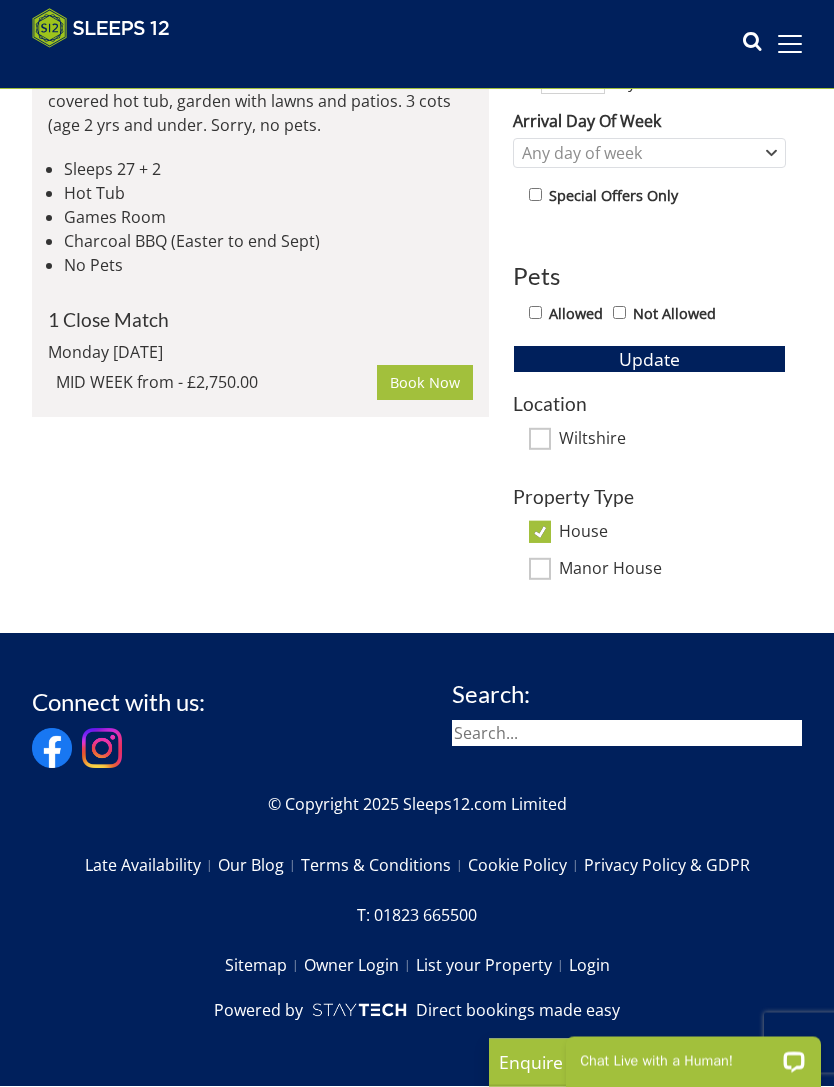 scroll, scrollTop: 832, scrollLeft: 0, axis: vertical 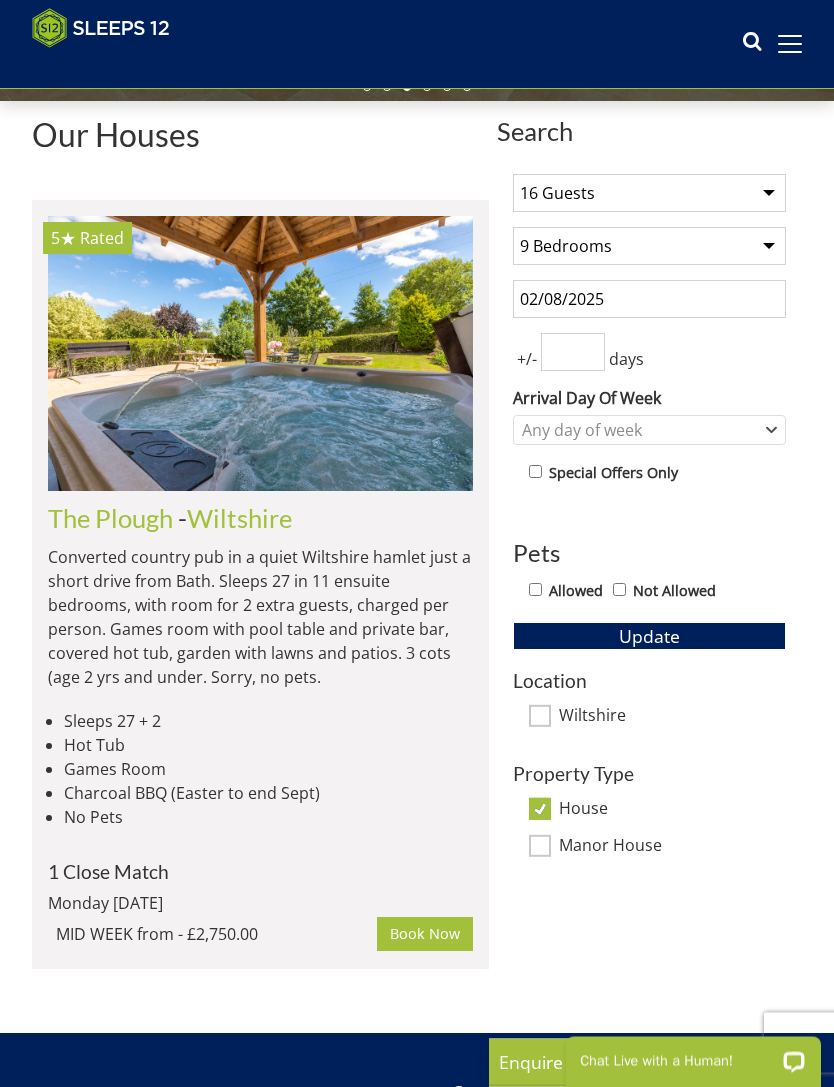 click on "Update" at bounding box center (649, 637) 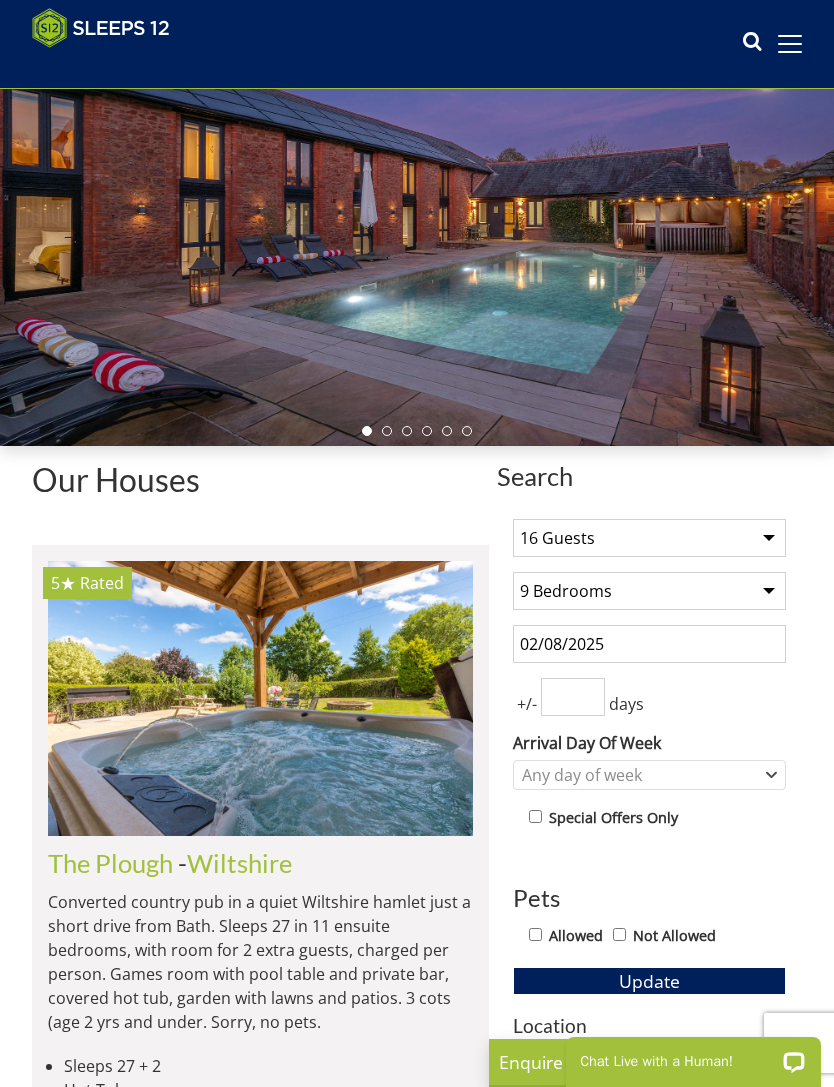 scroll, scrollTop: 153, scrollLeft: 0, axis: vertical 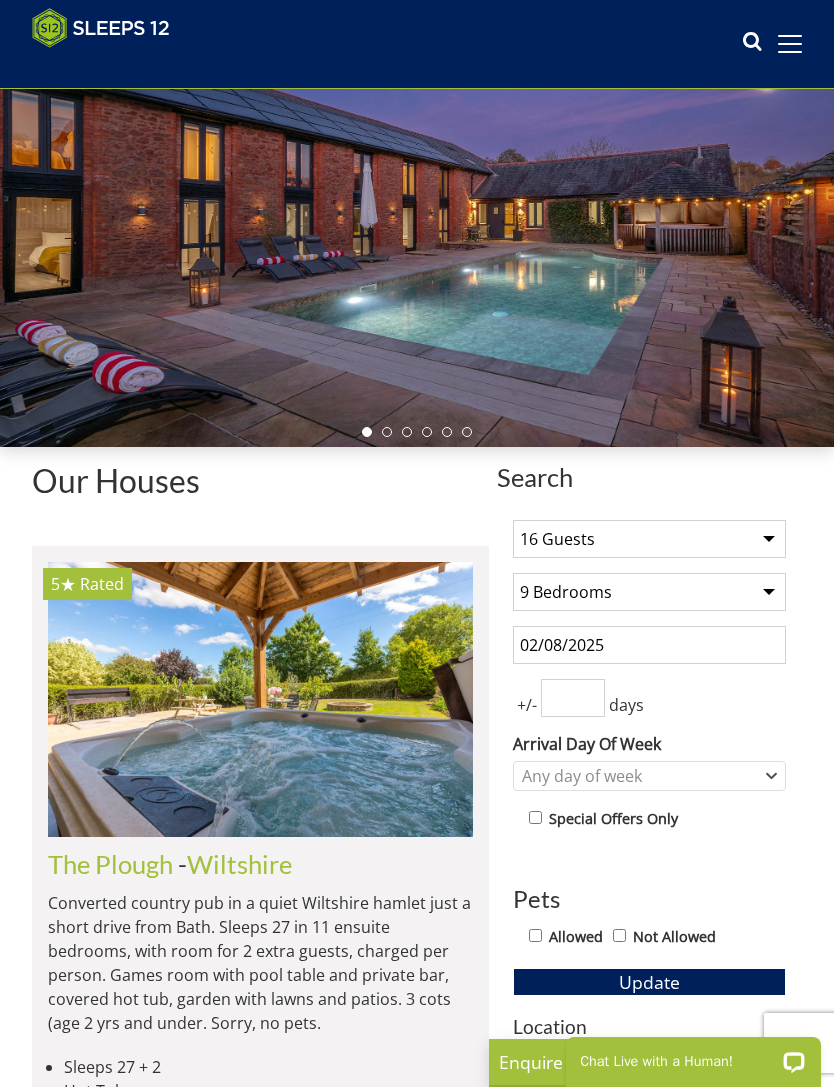click on "02/08/2025" at bounding box center [649, 645] 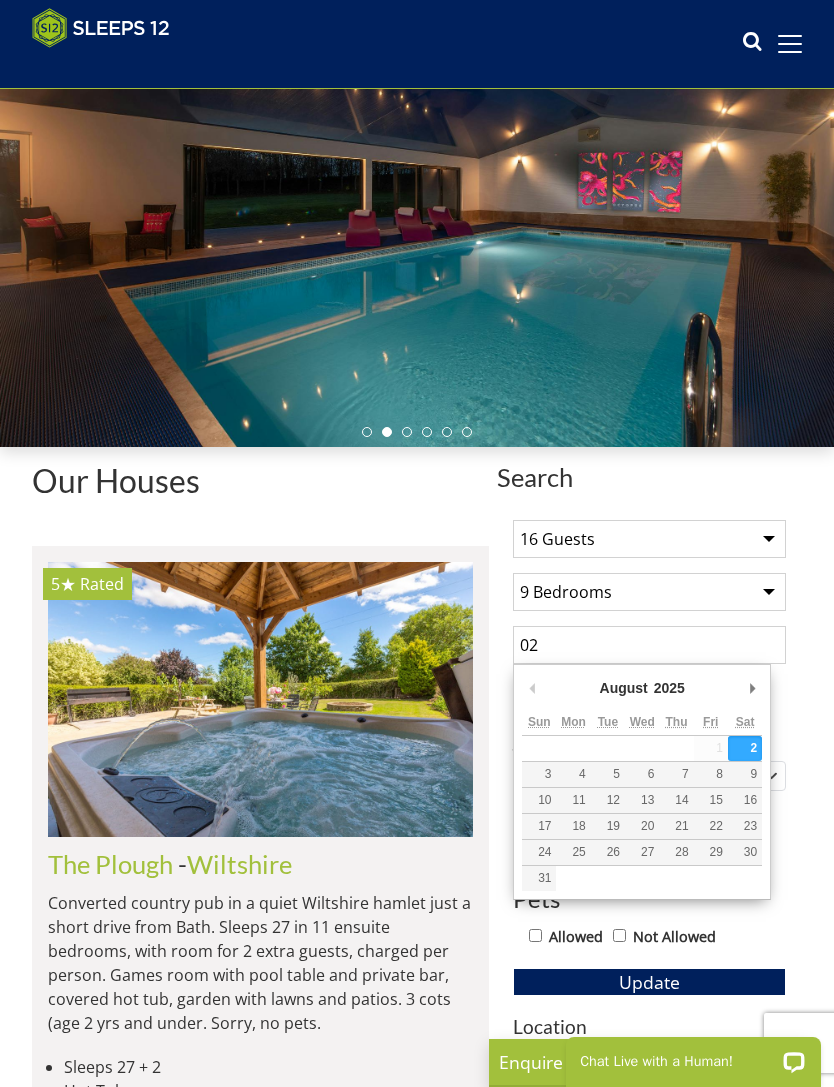type on "0" 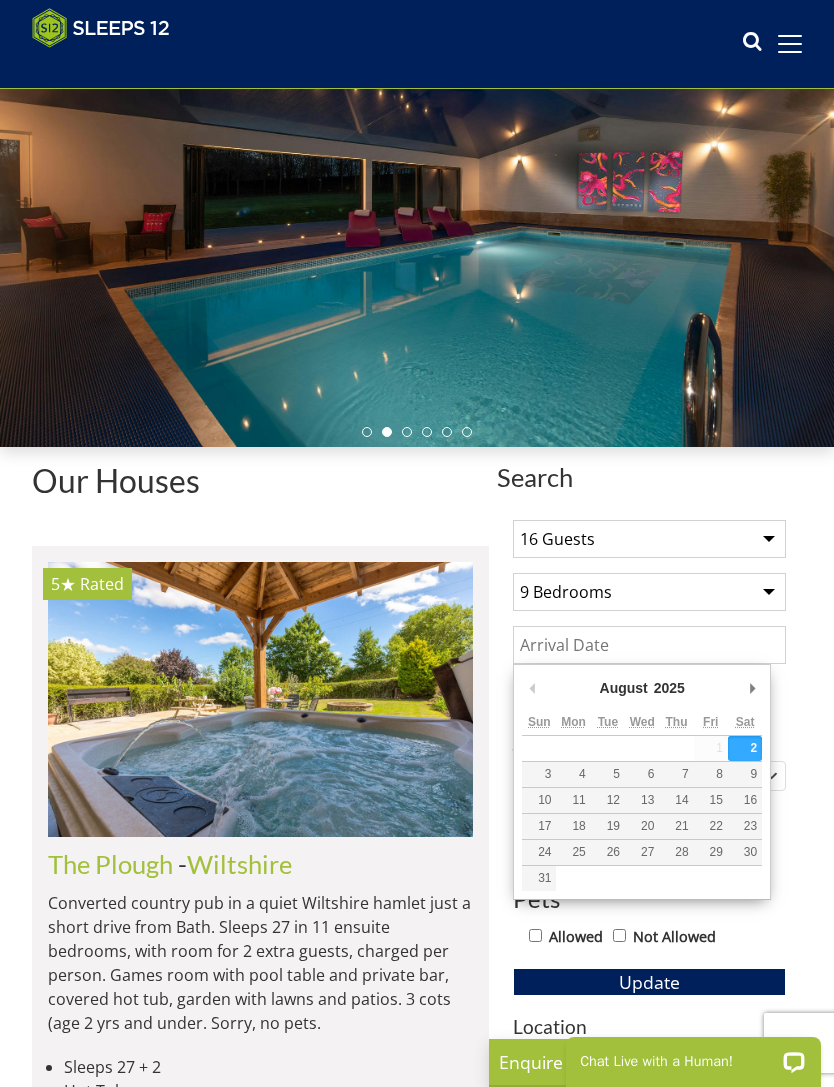 type 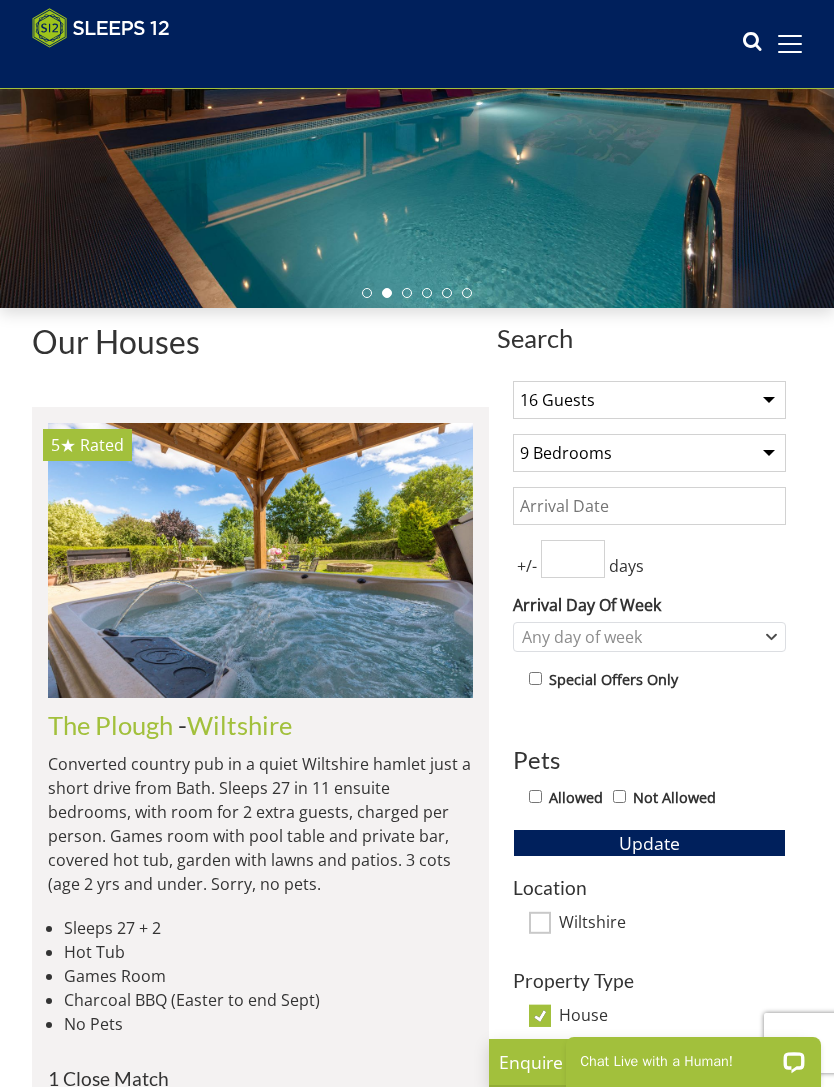 scroll, scrollTop: 327, scrollLeft: 0, axis: vertical 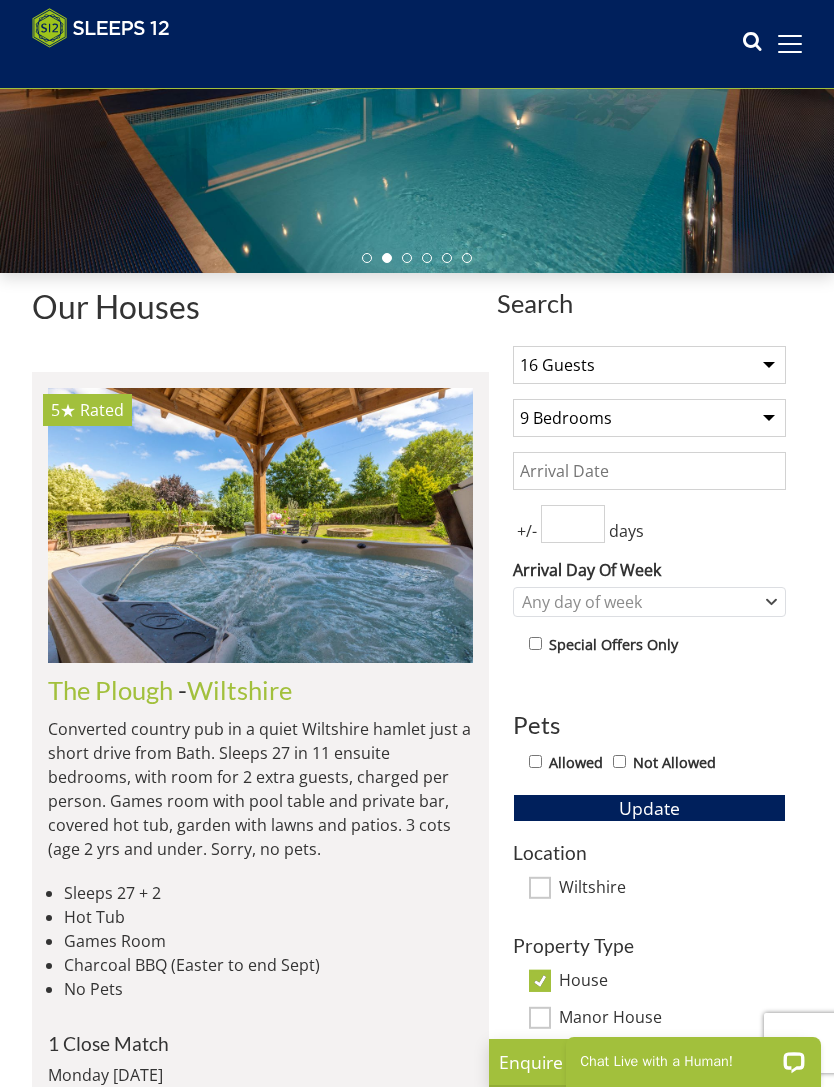 click on "Update" at bounding box center (649, 808) 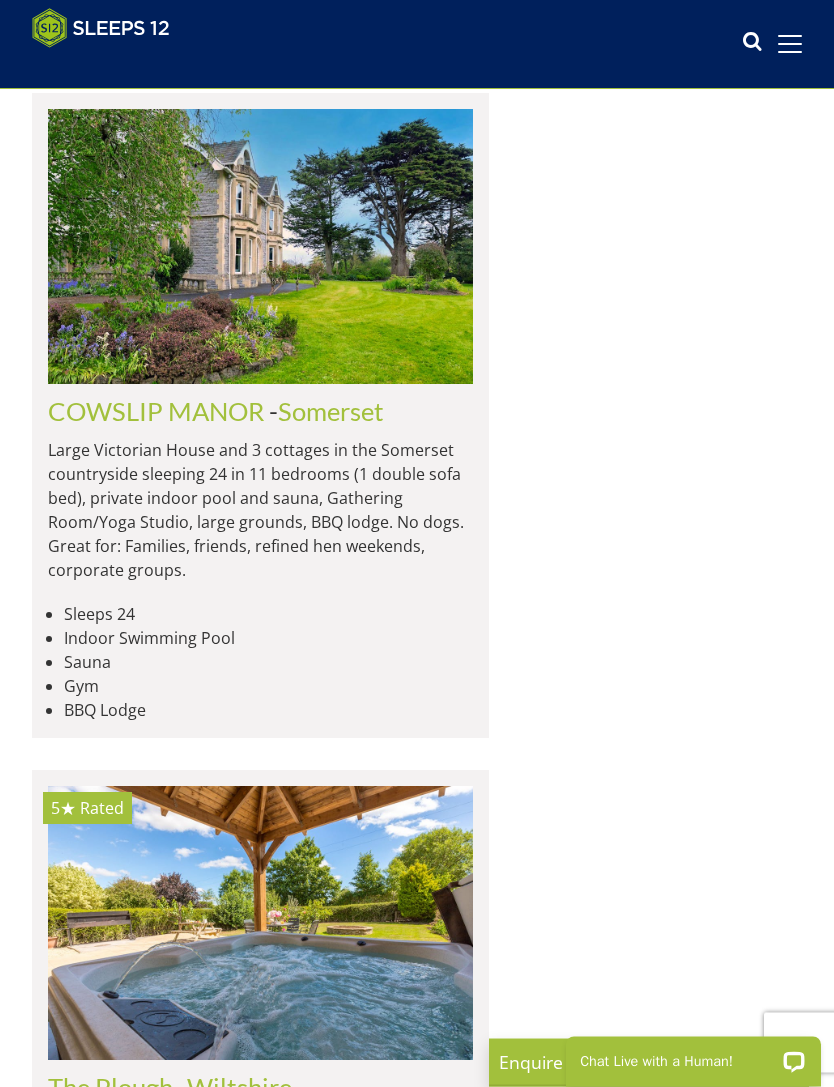 scroll, scrollTop: 2004, scrollLeft: 0, axis: vertical 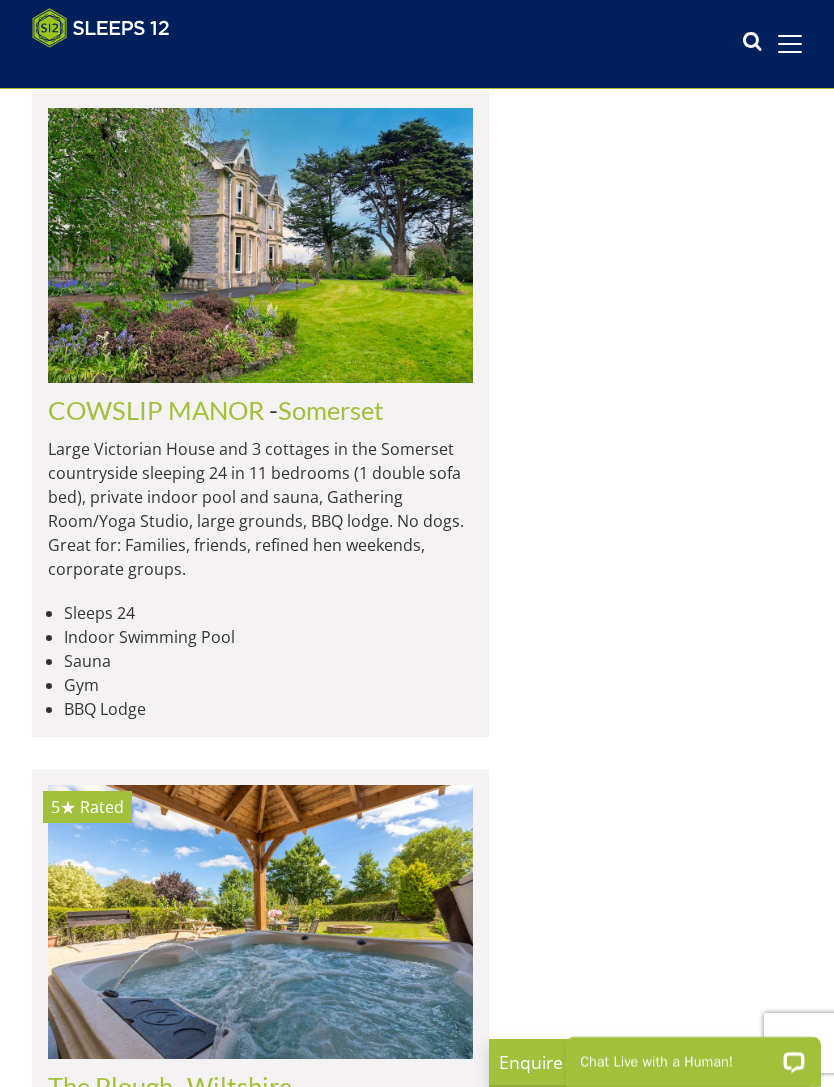 click on "Gloucestershire" at bounding box center [251, -291] 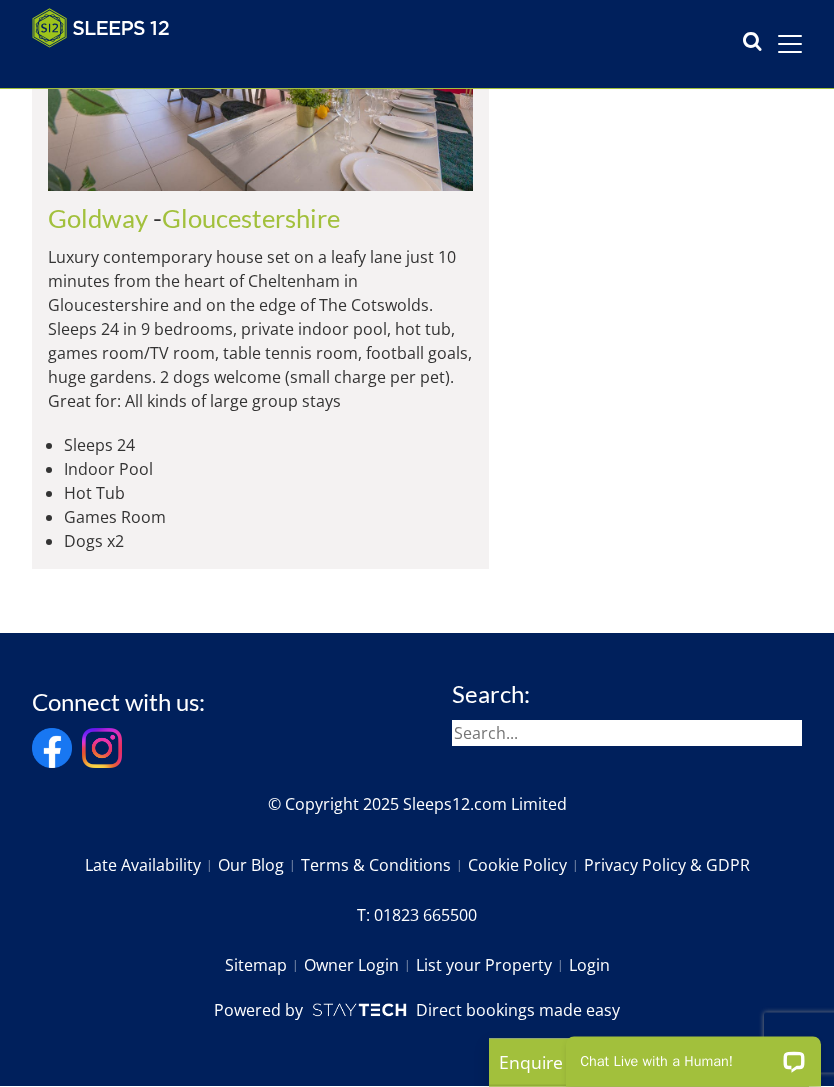 scroll, scrollTop: 2721, scrollLeft: 0, axis: vertical 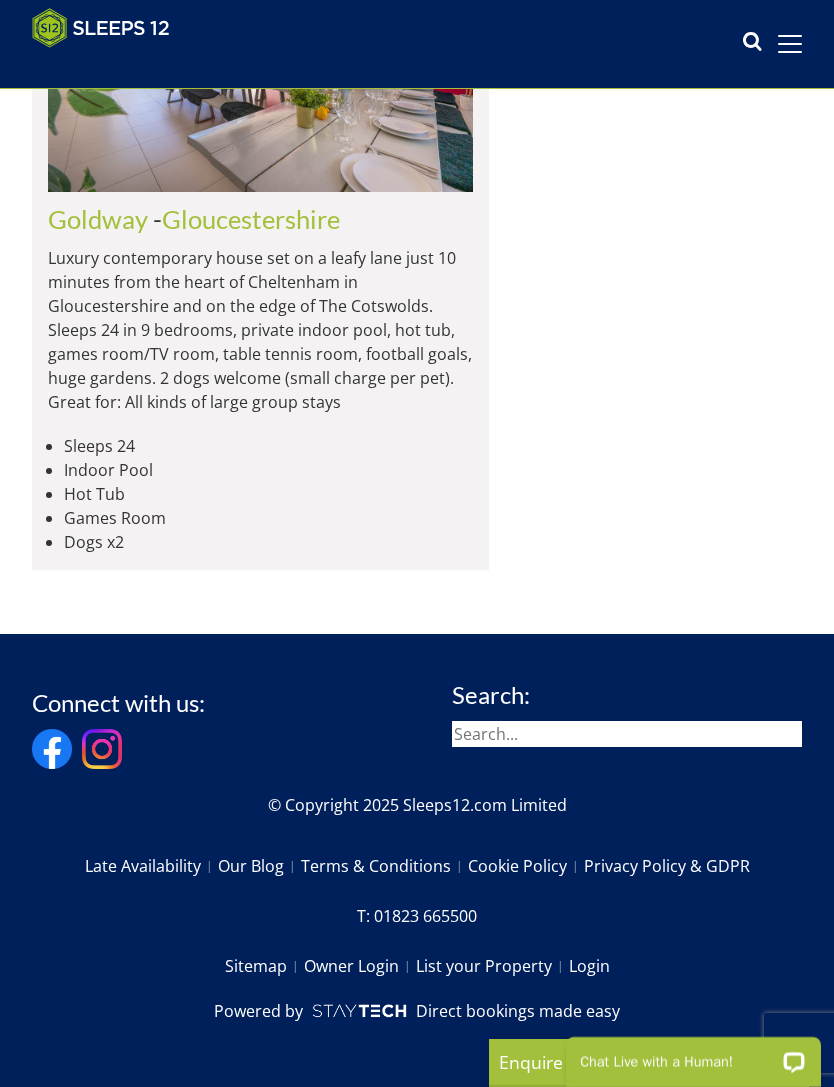 click on "Goldway" at bounding box center (98, 219) 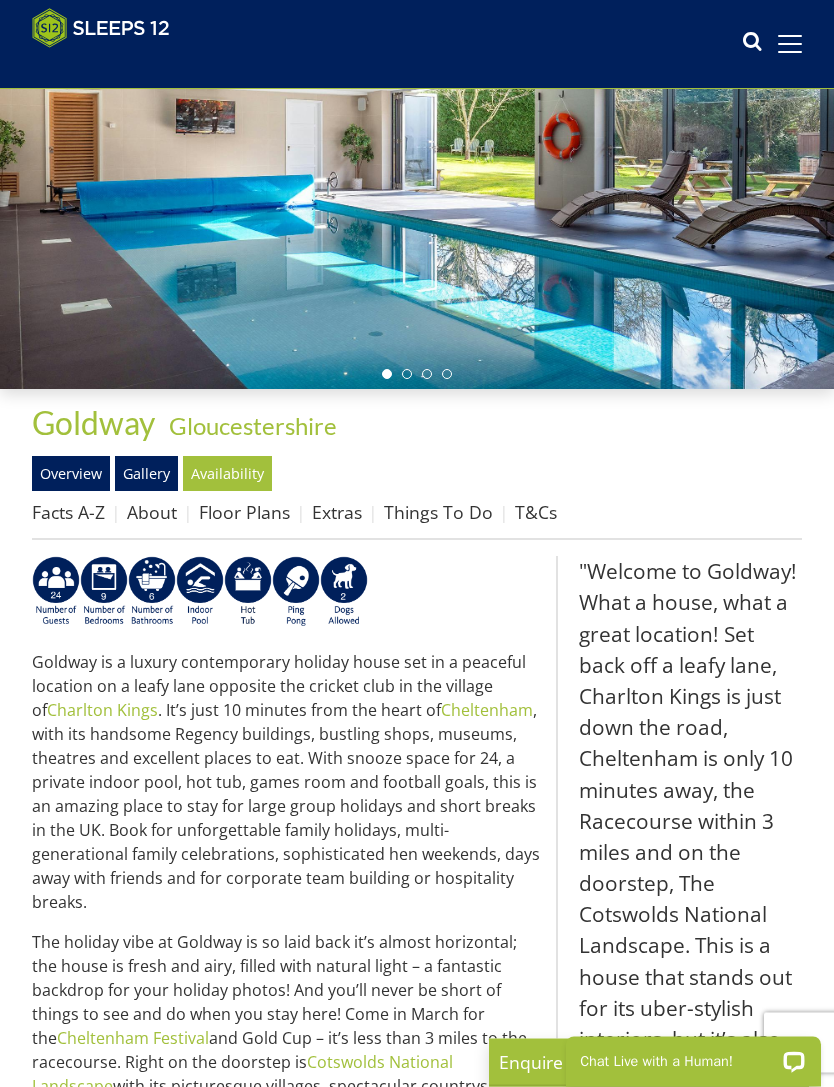 scroll, scrollTop: 211, scrollLeft: 0, axis: vertical 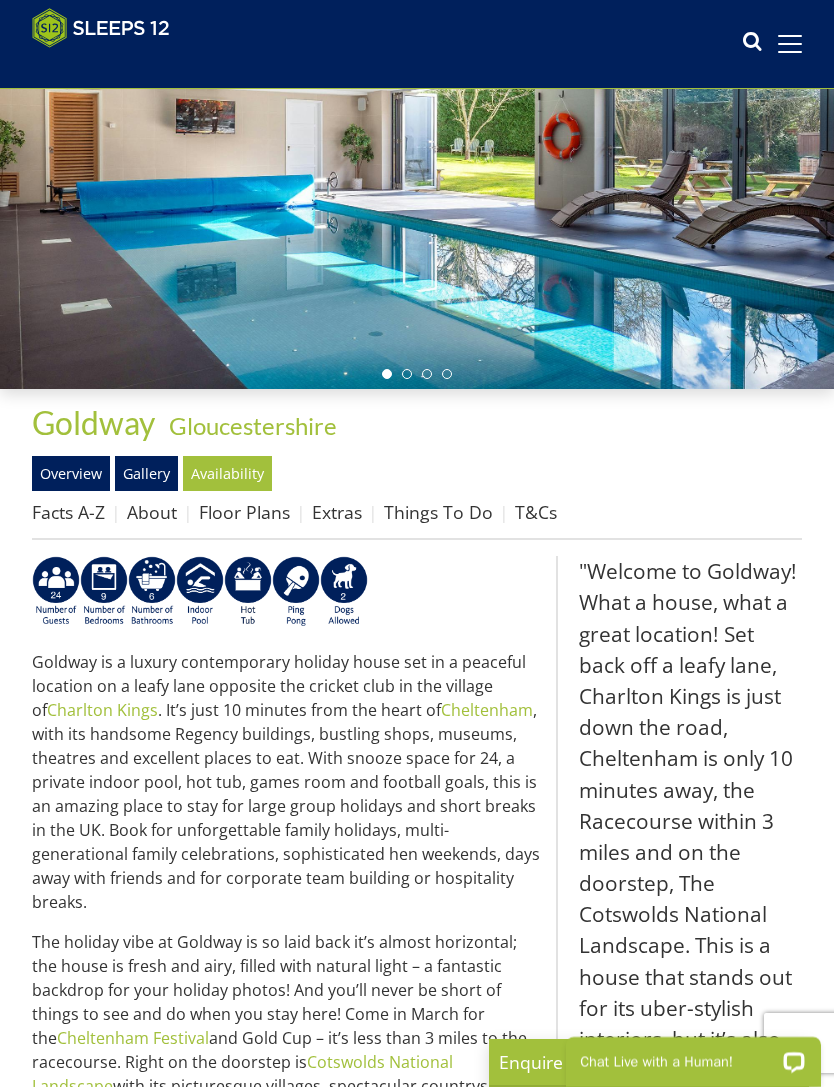 click on "Availability" at bounding box center [227, 473] 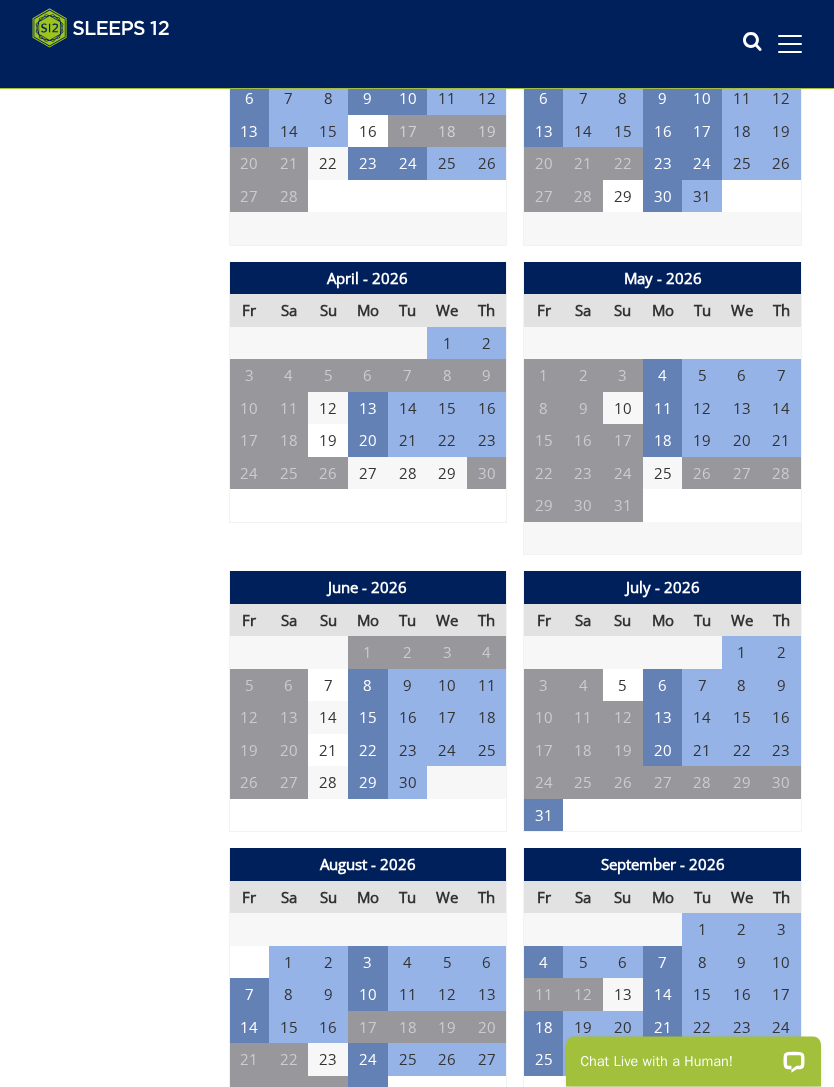 scroll, scrollTop: 1711, scrollLeft: 0, axis: vertical 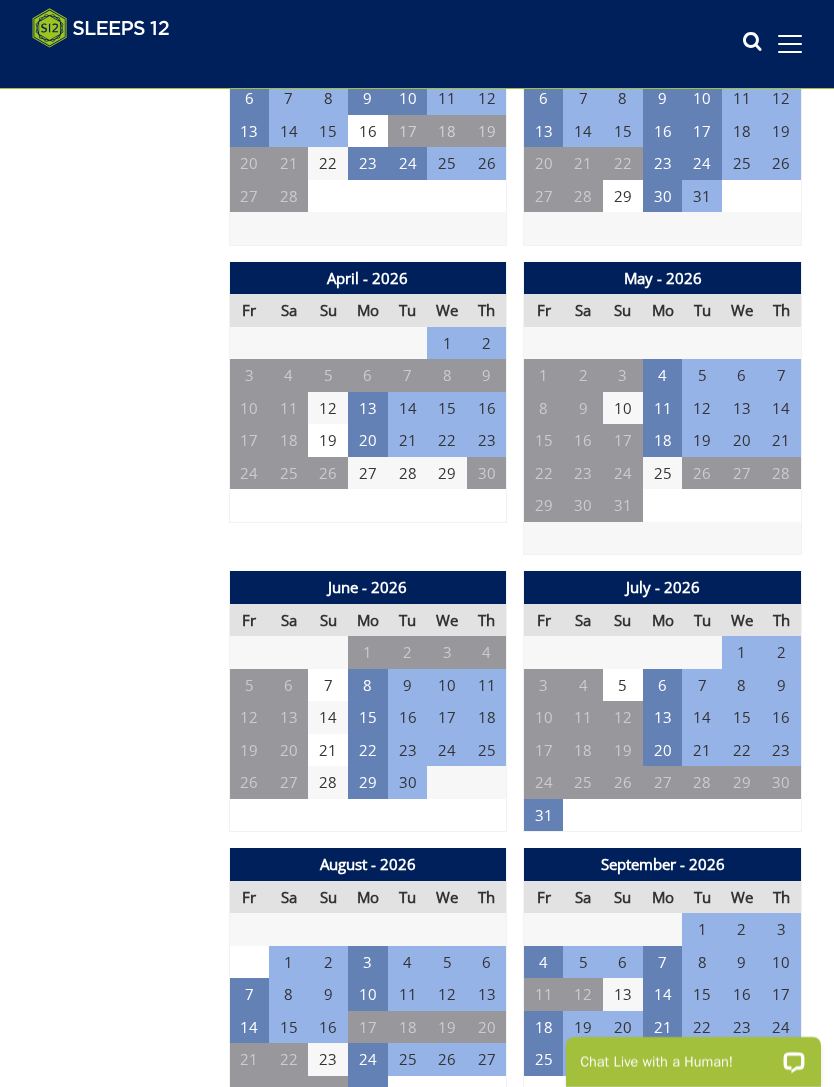 click on "31" at bounding box center [544, 815] 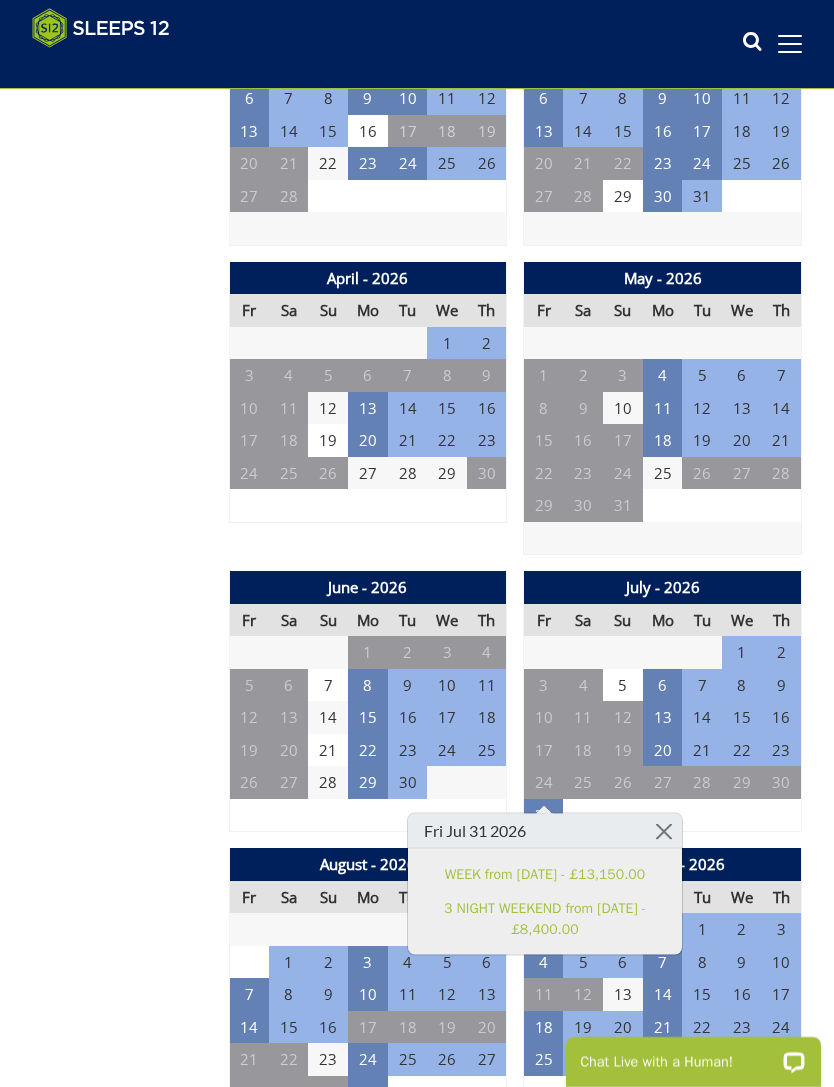 click on "Properties
Goldway
-  [STATE]
Overview
Gallery
Availability
Facts A-Z
About
Floor Plans
Extras
Things To Do
T&Cs
Prices and Availability
You can browse the calendar to find an available start date for your stay by clicking on a start date or by entering your Arrival & Departure dates below.
Search for a Stay
Search
Check-In / Check-Out
16:00 / 10:00
Key
Available Start Date
Available
Booked
Fr Sa" at bounding box center (417, 1807) 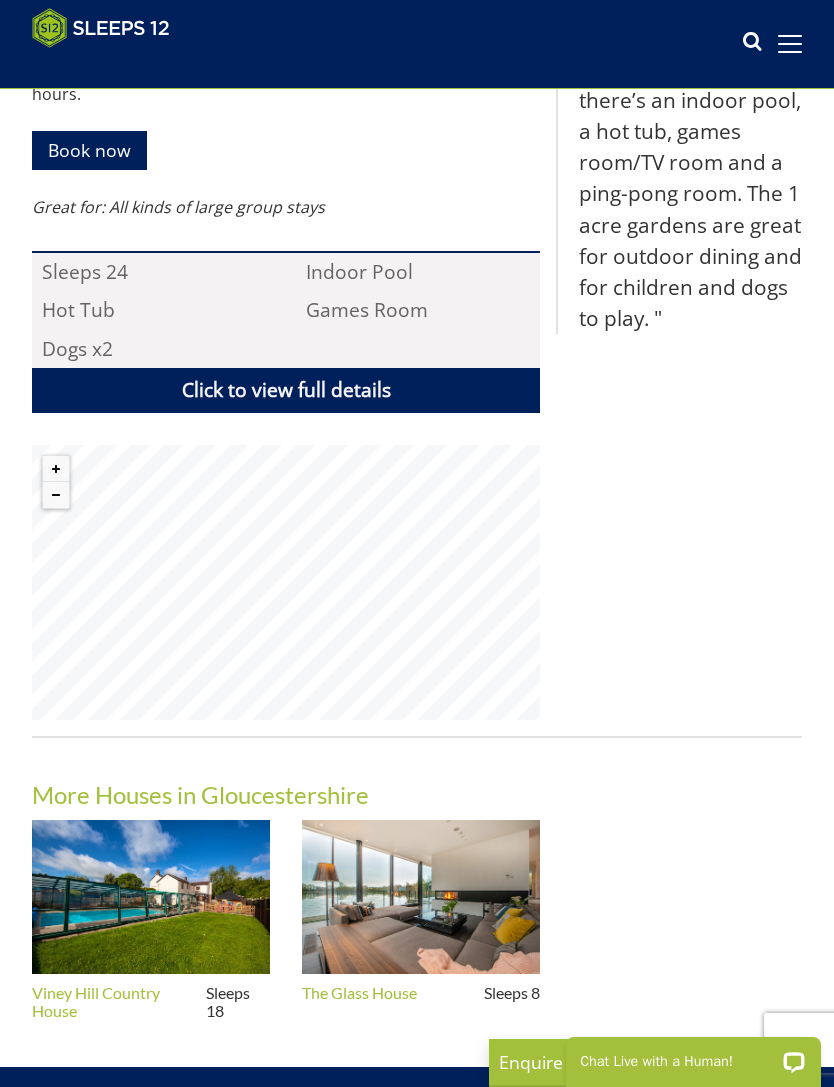 scroll, scrollTop: 0, scrollLeft: 0, axis: both 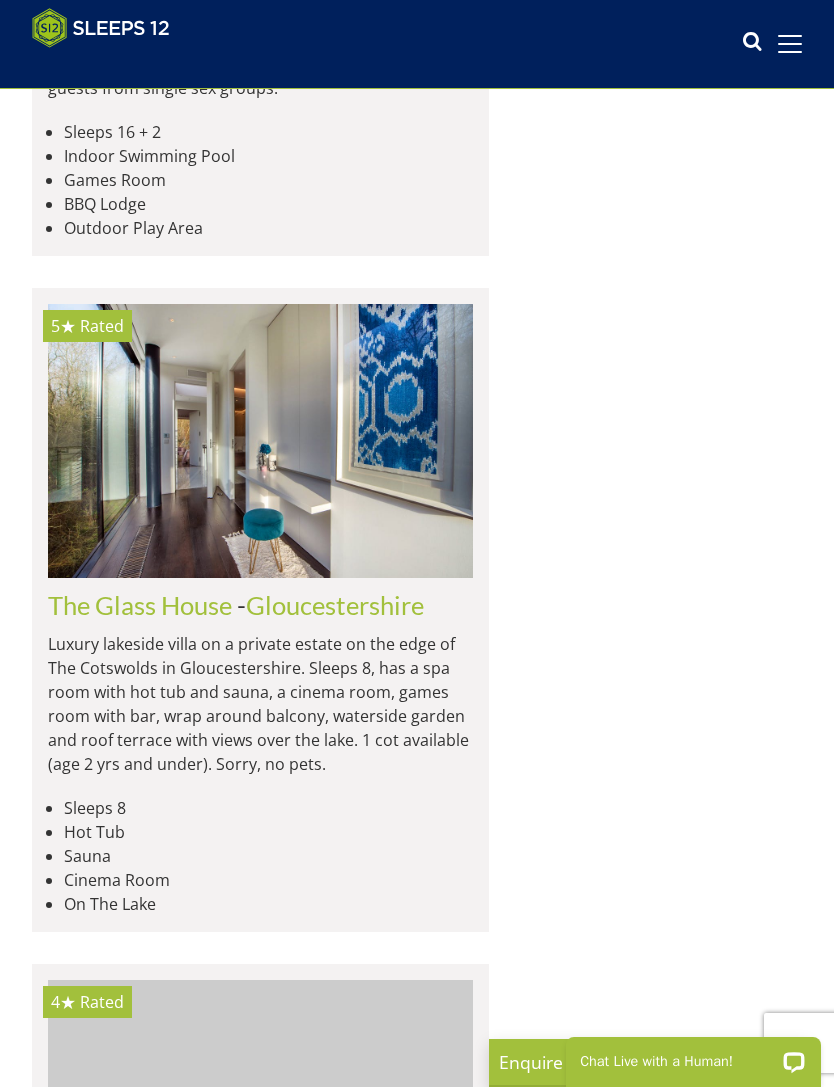 select on "16" 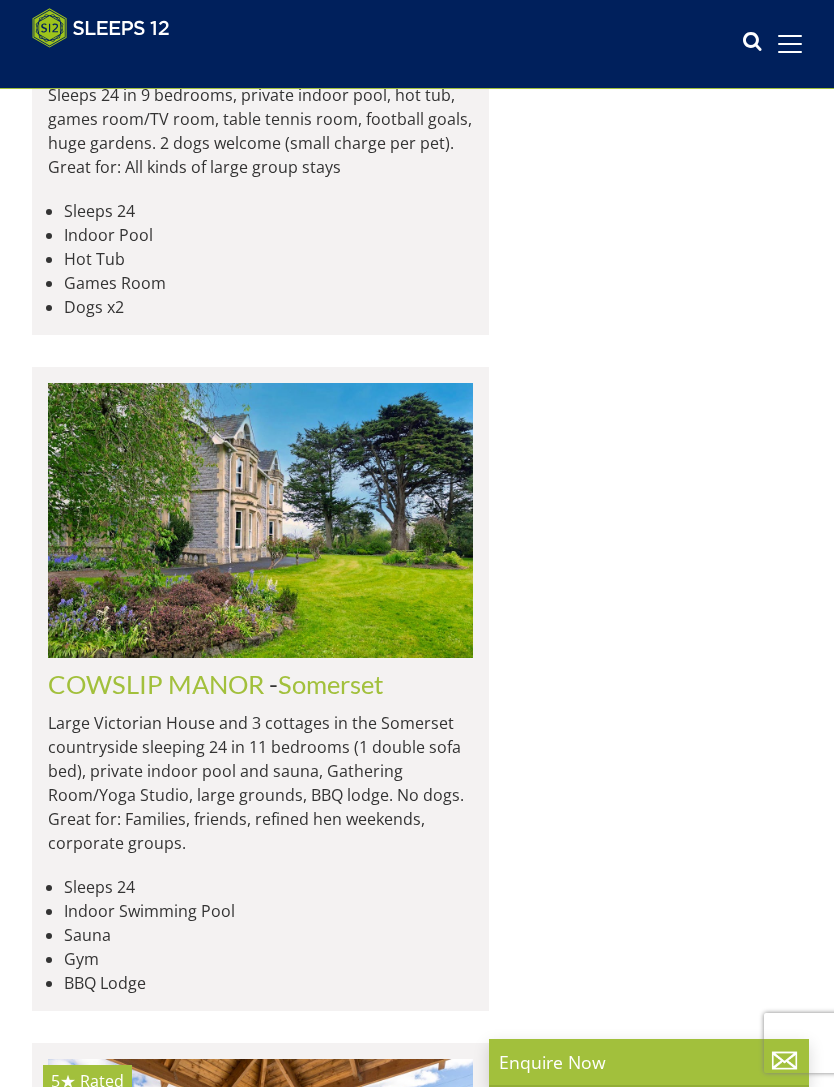 scroll, scrollTop: 0, scrollLeft: 14032, axis: horizontal 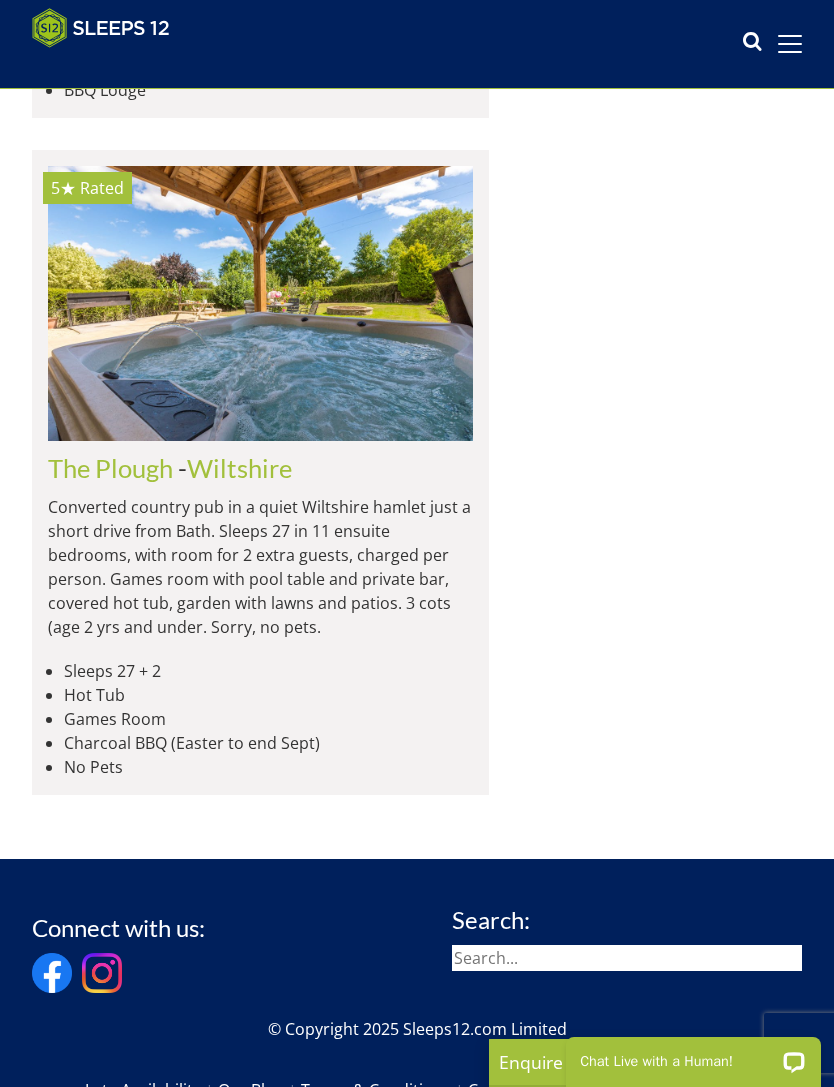 click on "COWSLIP MANOR" at bounding box center [156, -209] 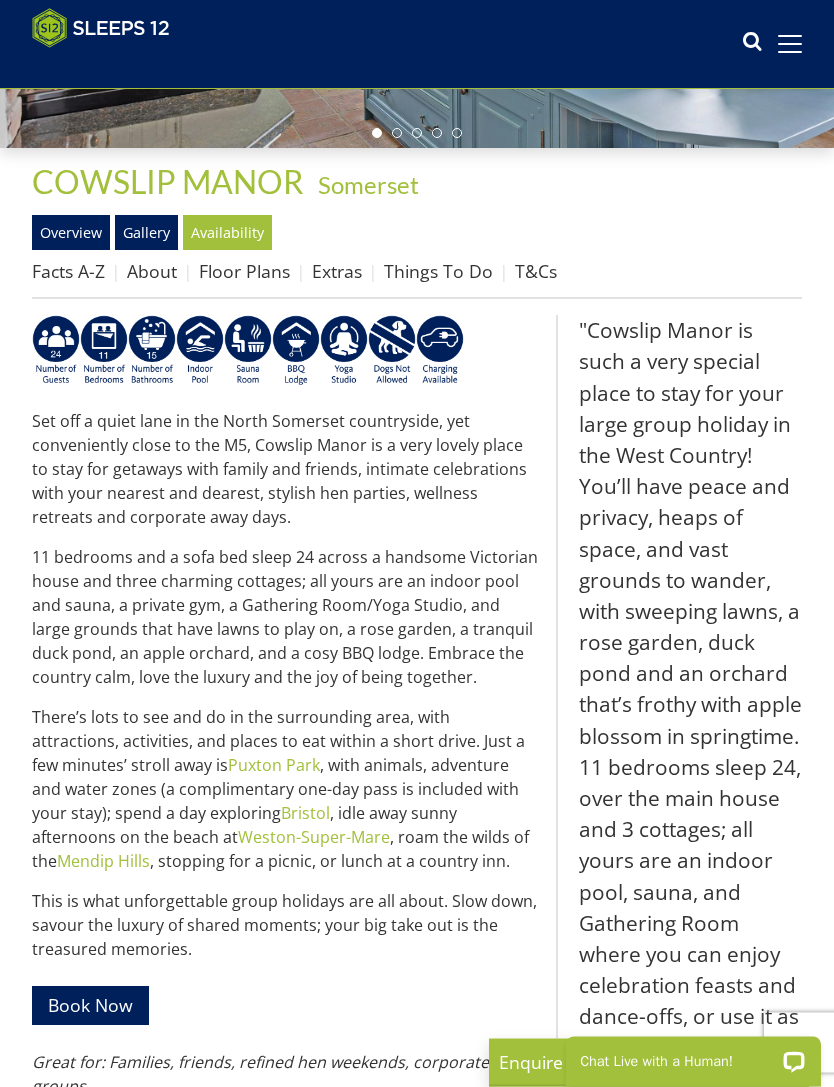 scroll, scrollTop: 452, scrollLeft: 0, axis: vertical 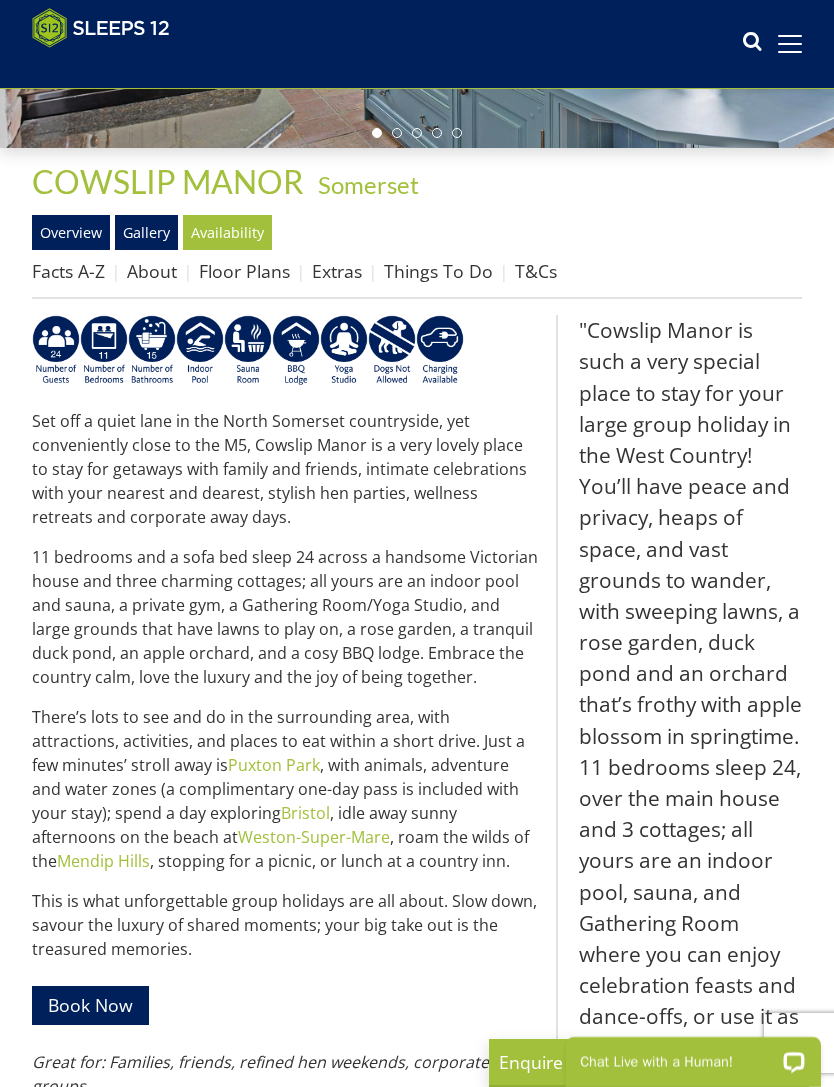 click on "Availability" at bounding box center [227, 232] 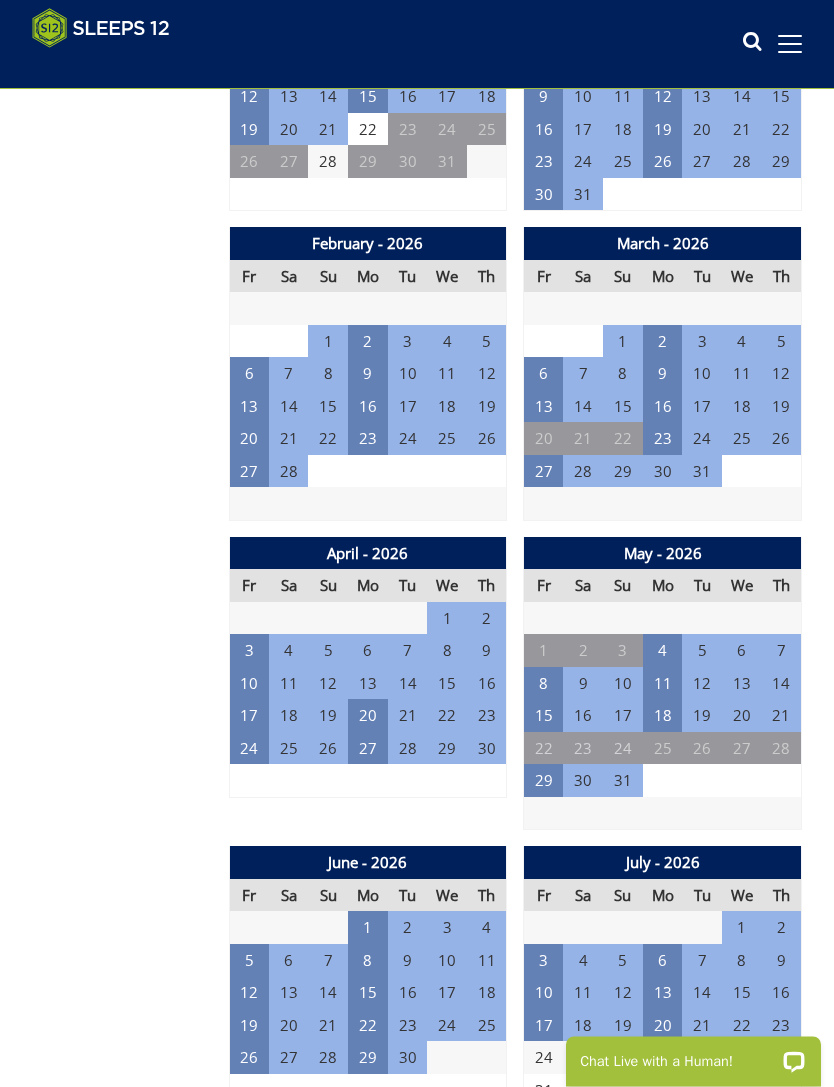 scroll, scrollTop: 1436, scrollLeft: 0, axis: vertical 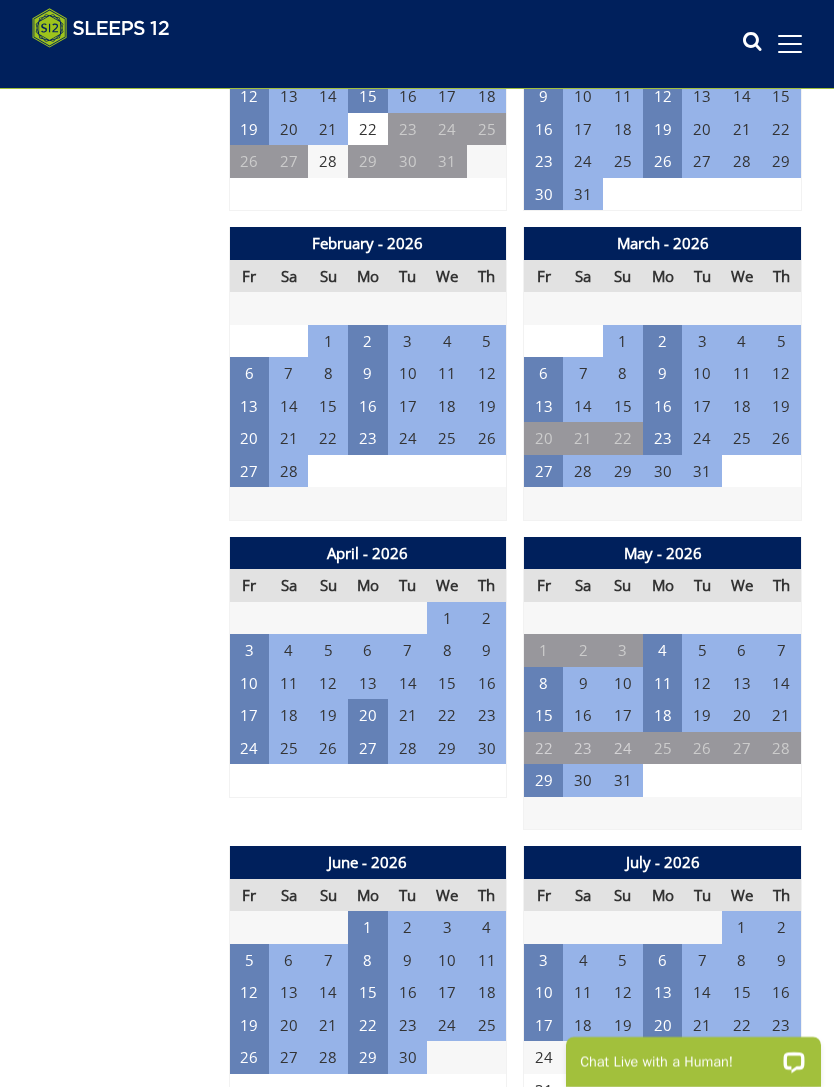 click on "29" at bounding box center (544, 780) 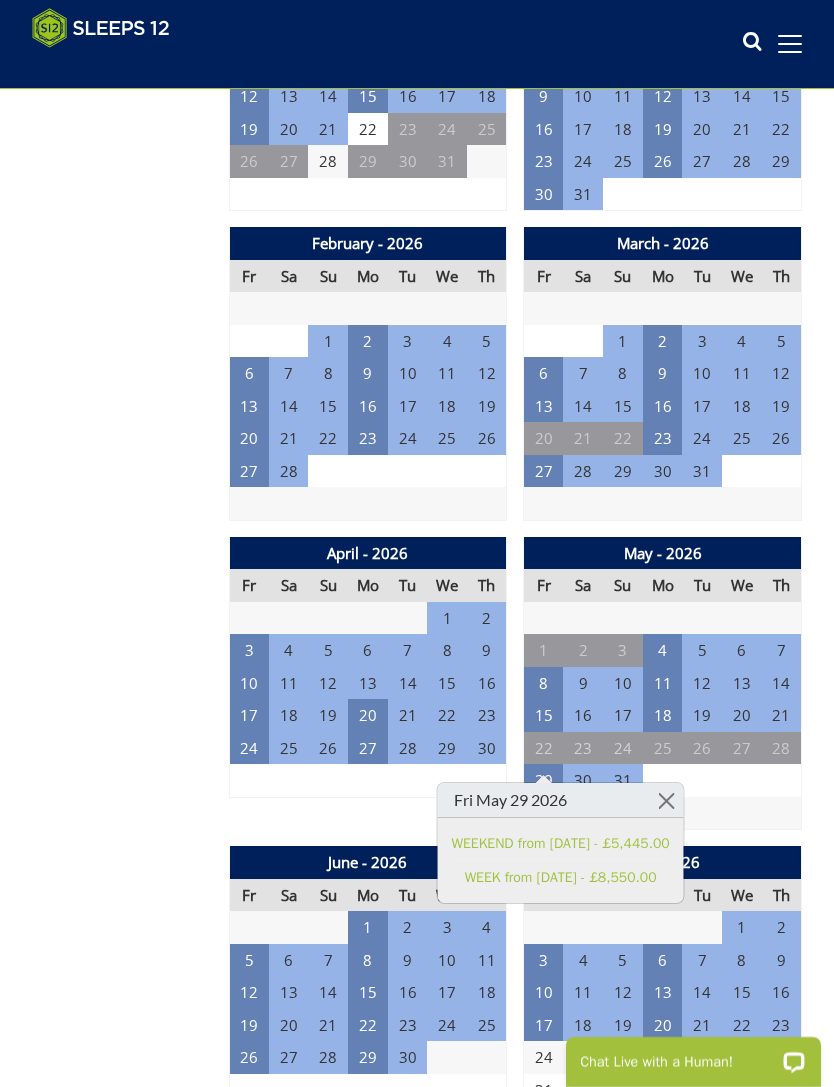 click at bounding box center (663, 813) 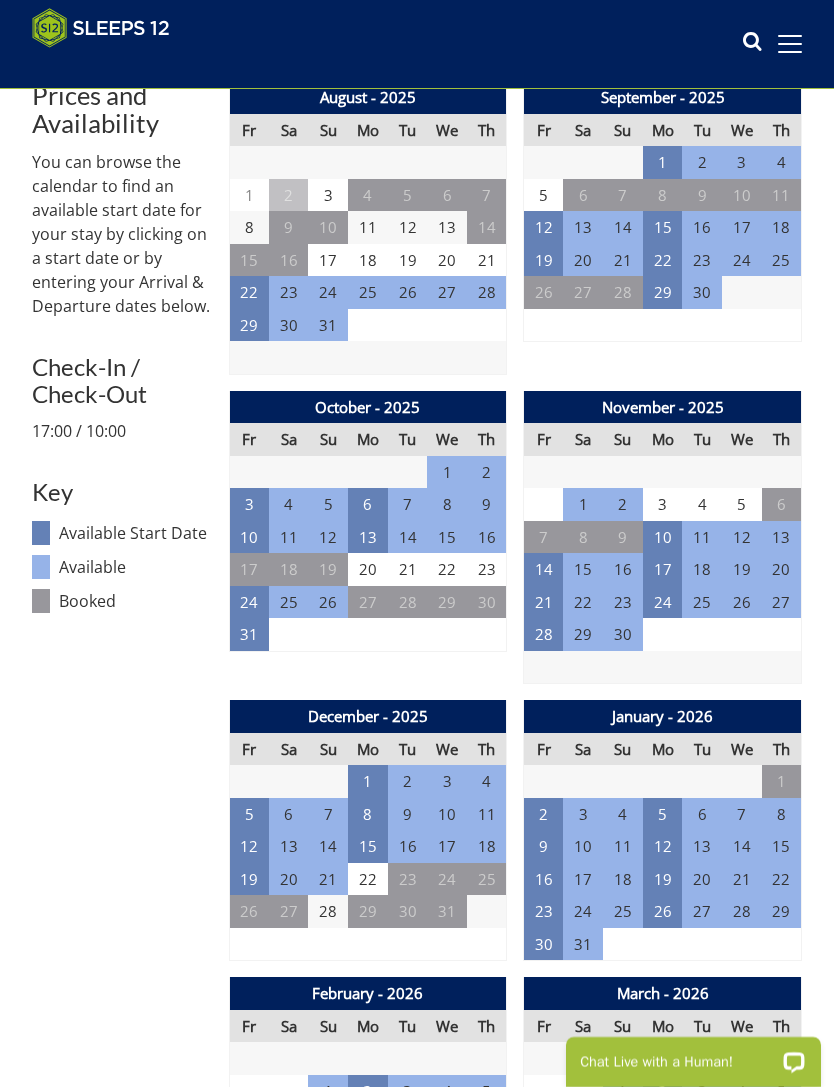 scroll, scrollTop: 685, scrollLeft: 0, axis: vertical 